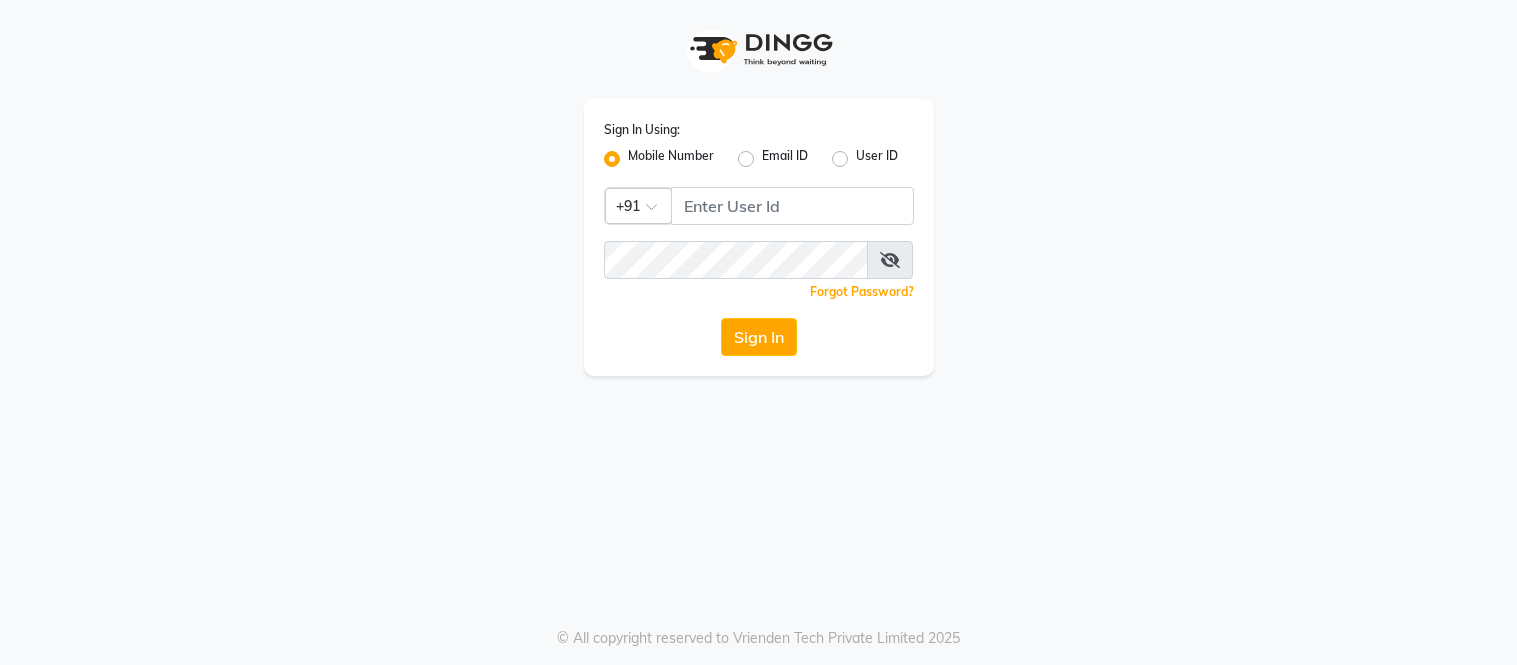 click 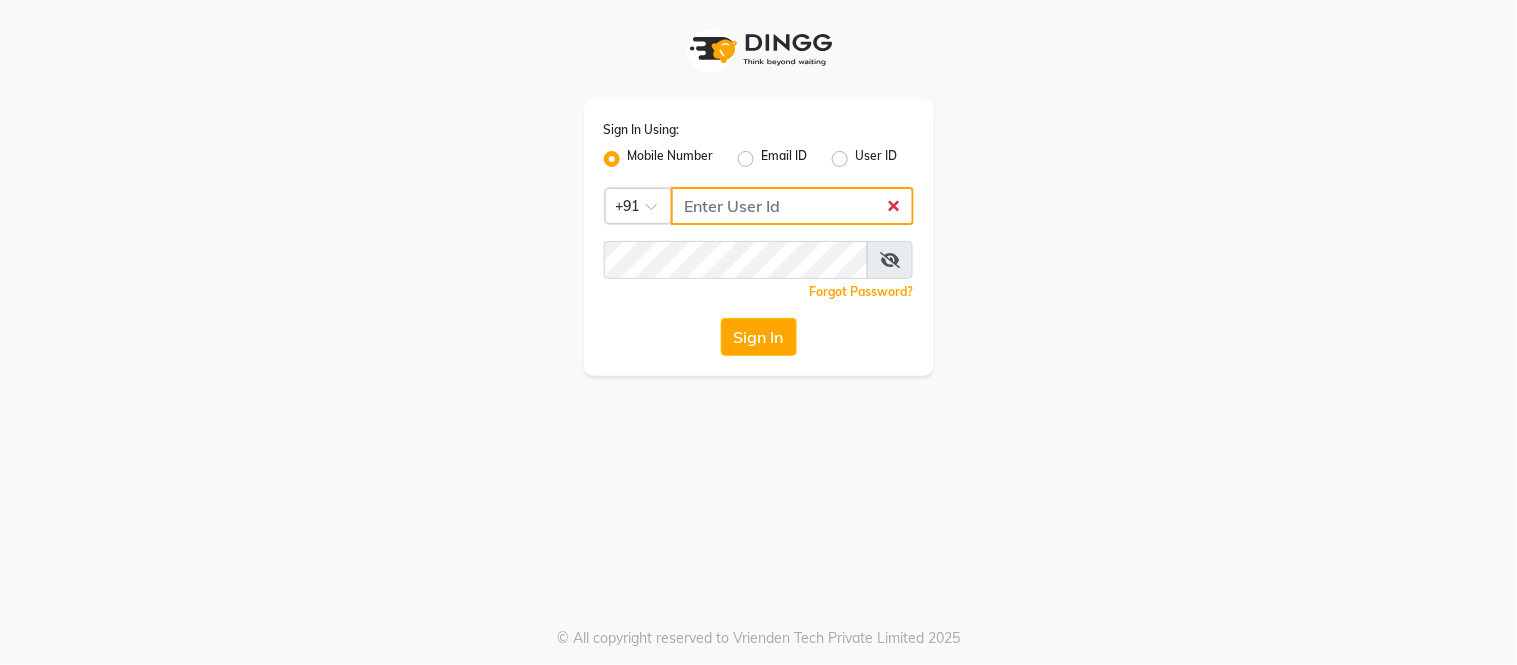 type on "[PHONE]" 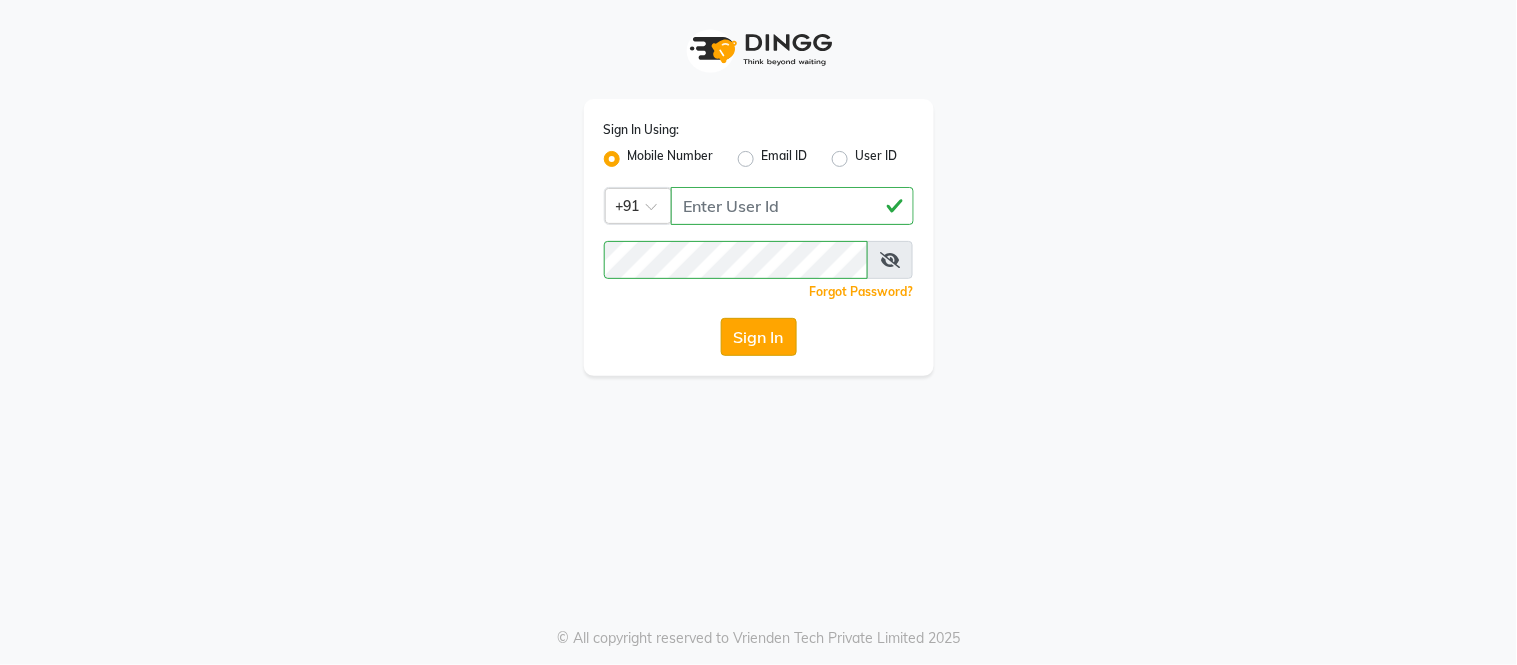 click on "Sign In" 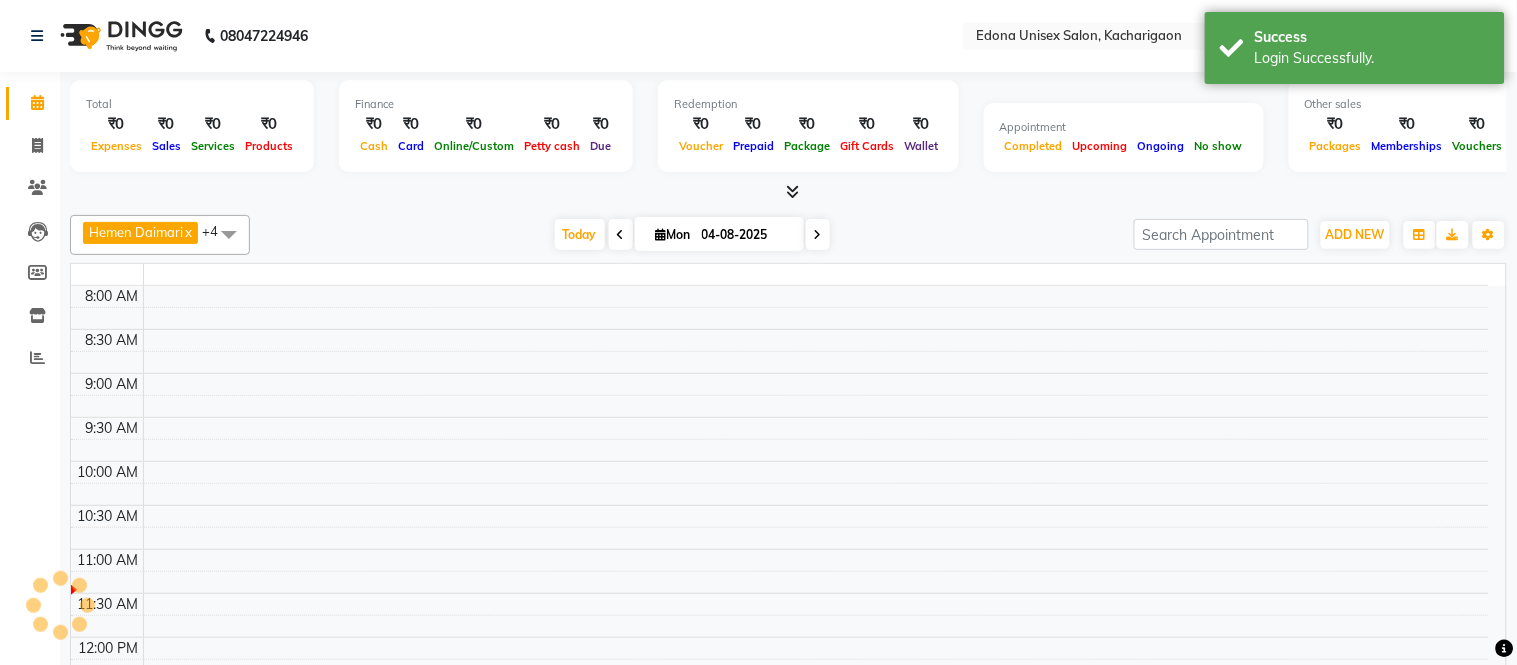 select on "en" 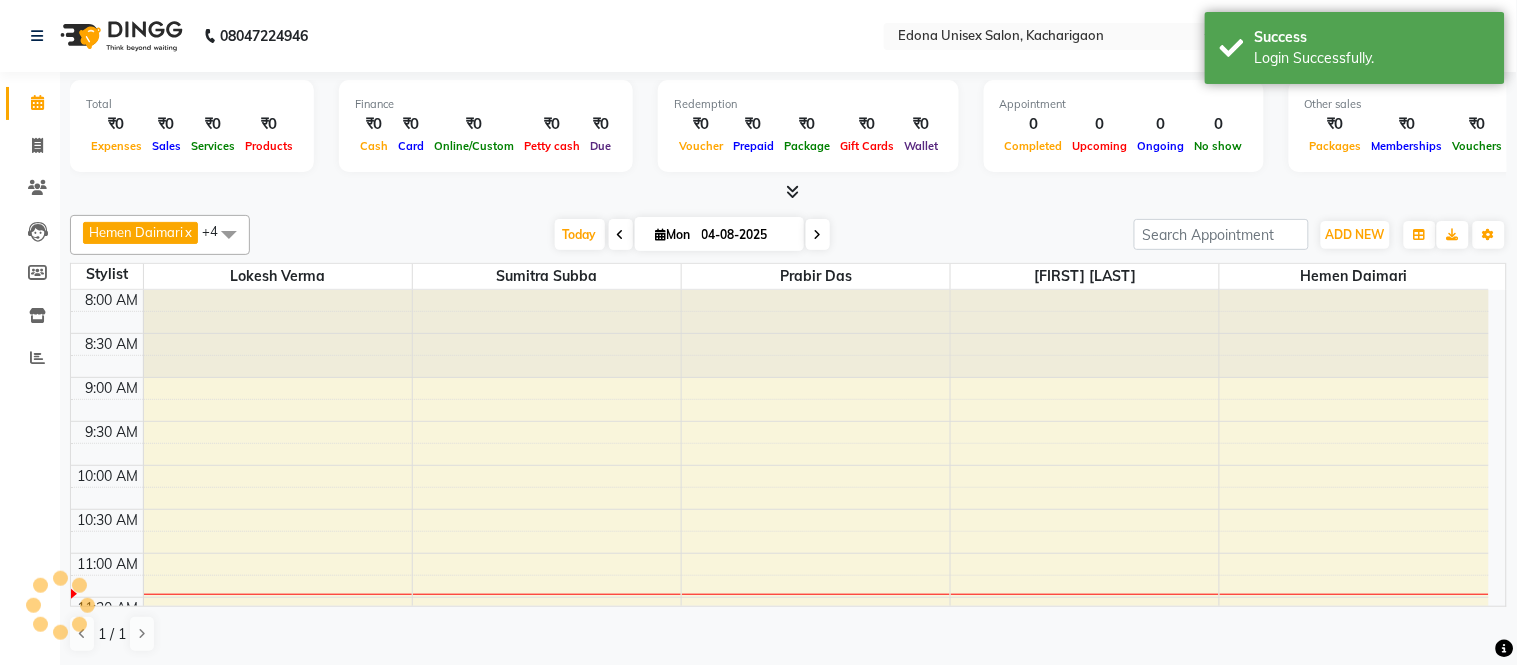 scroll, scrollTop: 0, scrollLeft: 0, axis: both 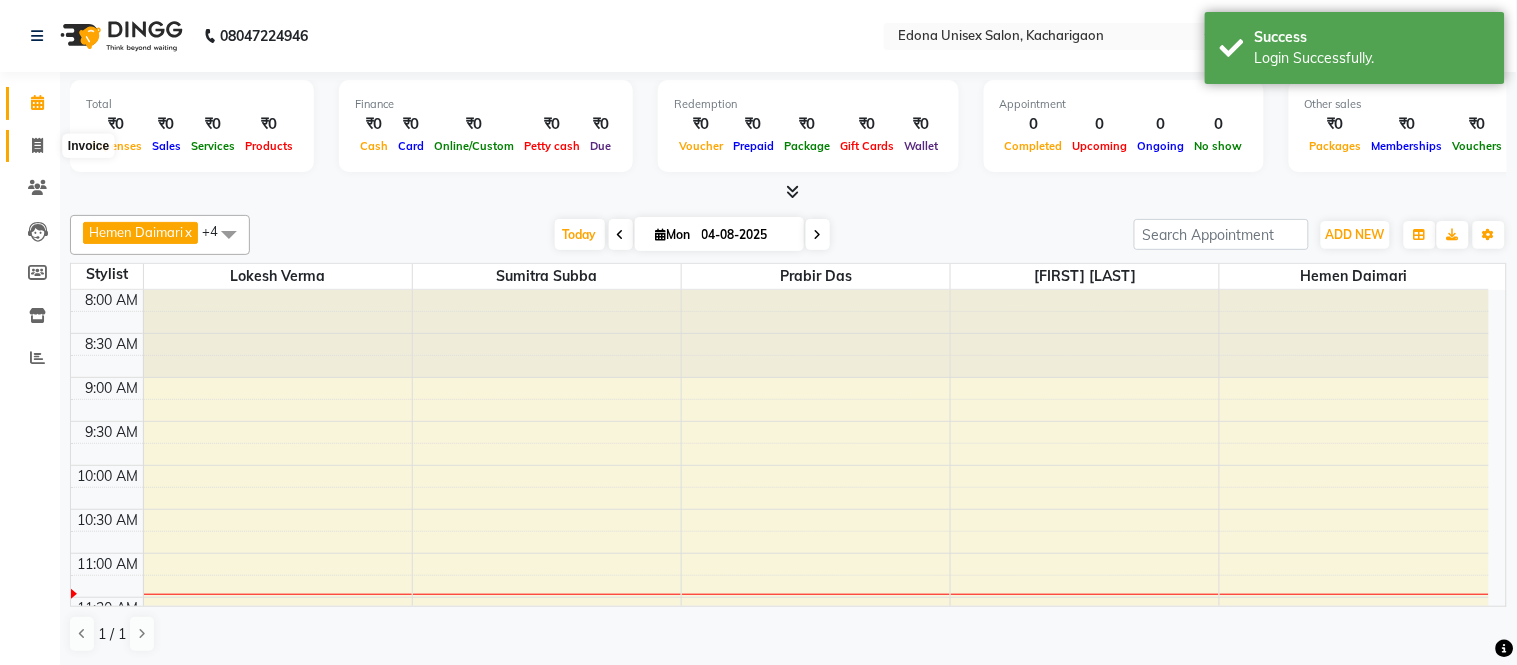 click 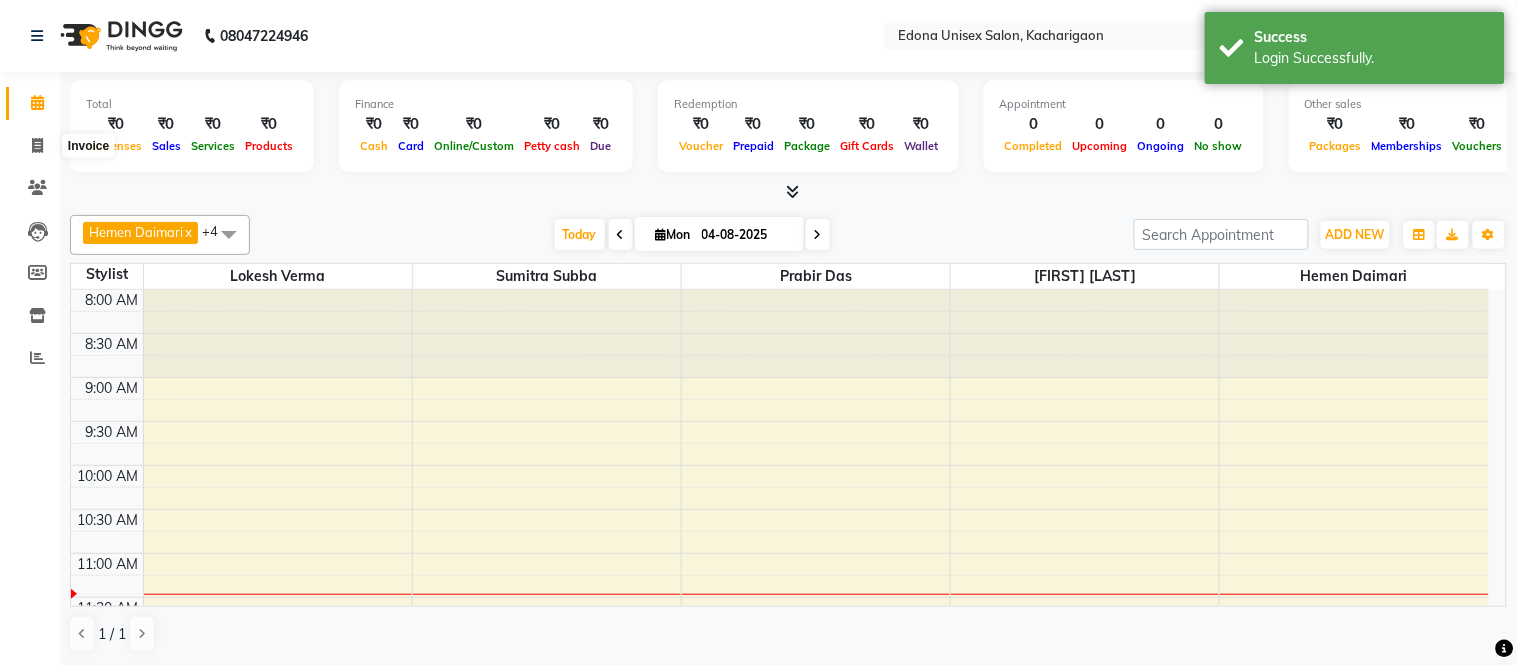 select on "service" 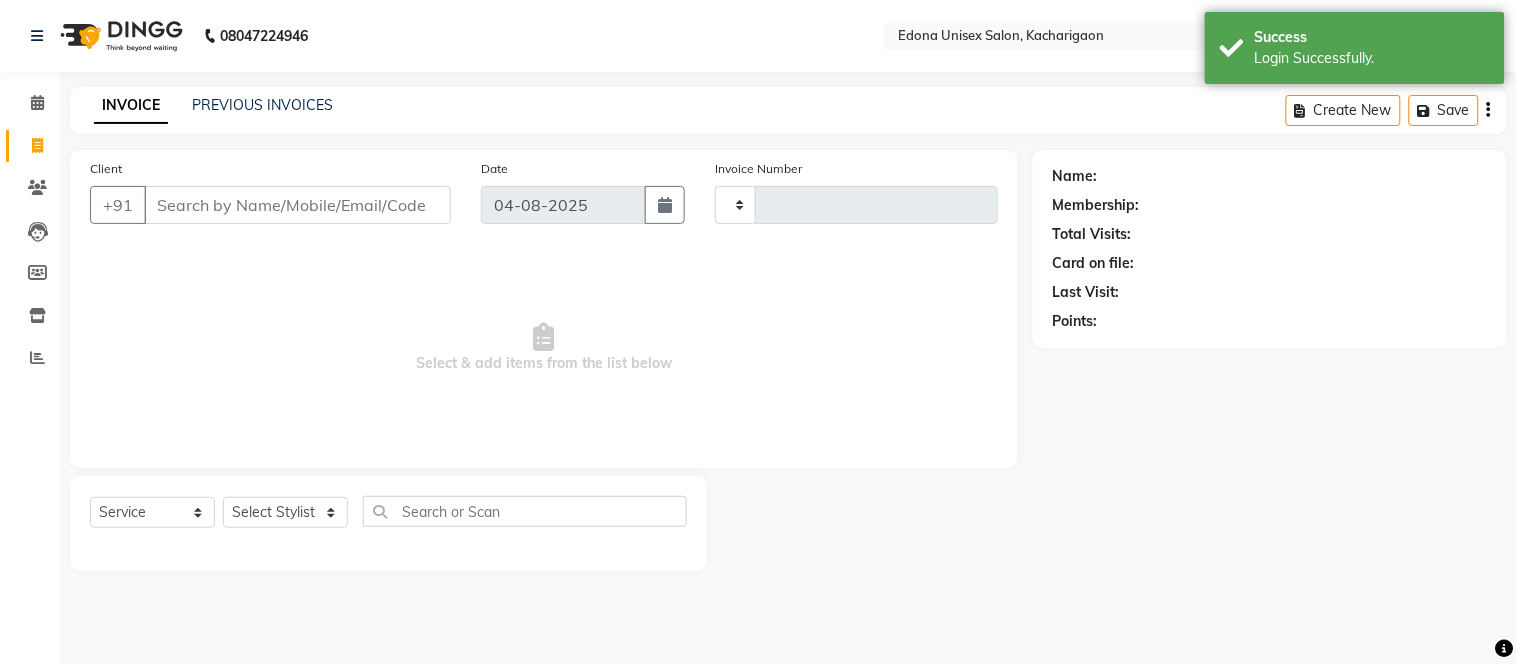 type on "1861" 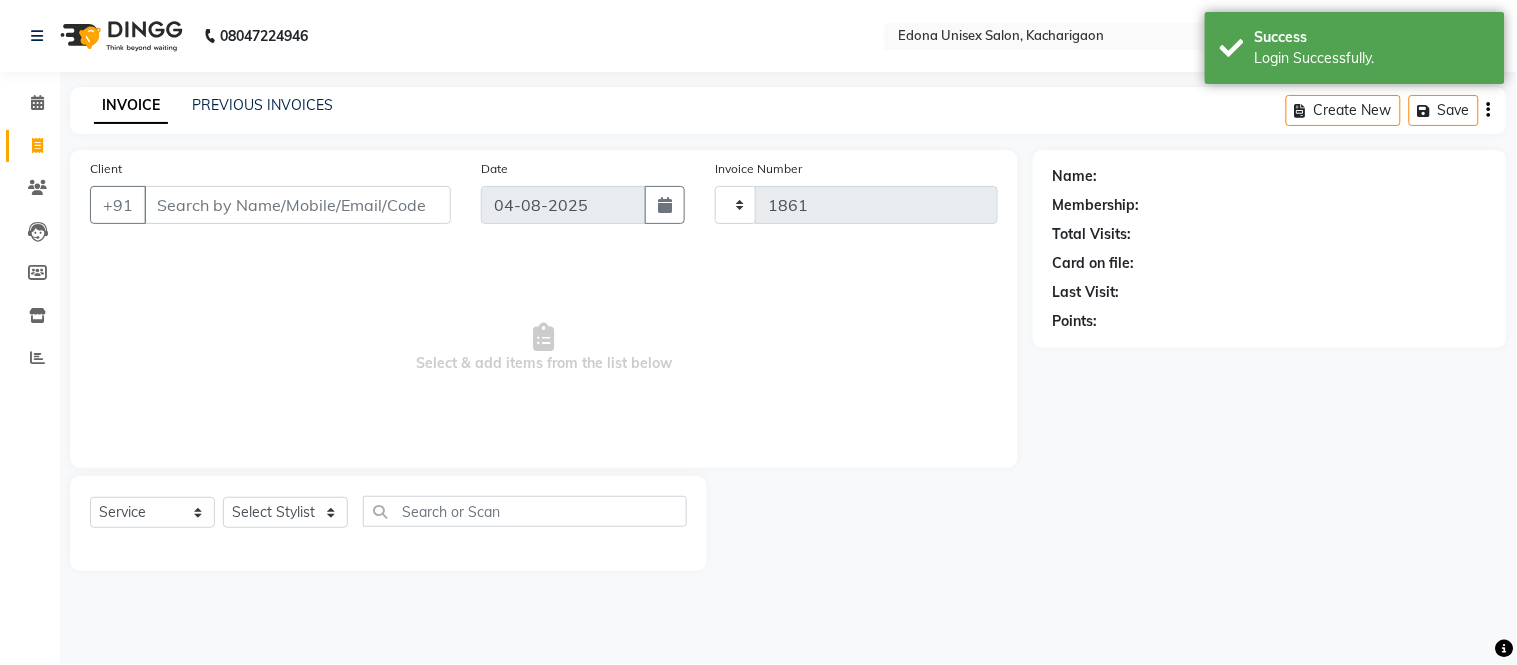 select on "5389" 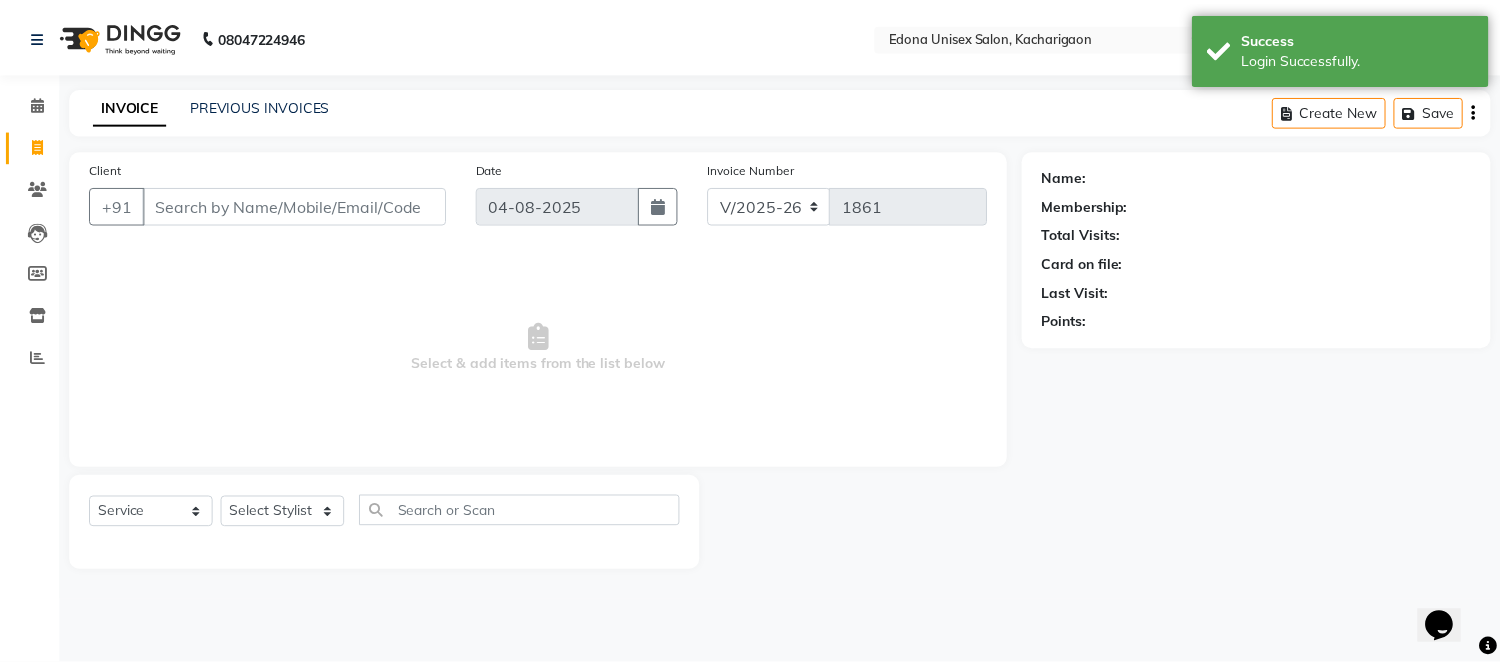 scroll, scrollTop: 0, scrollLeft: 0, axis: both 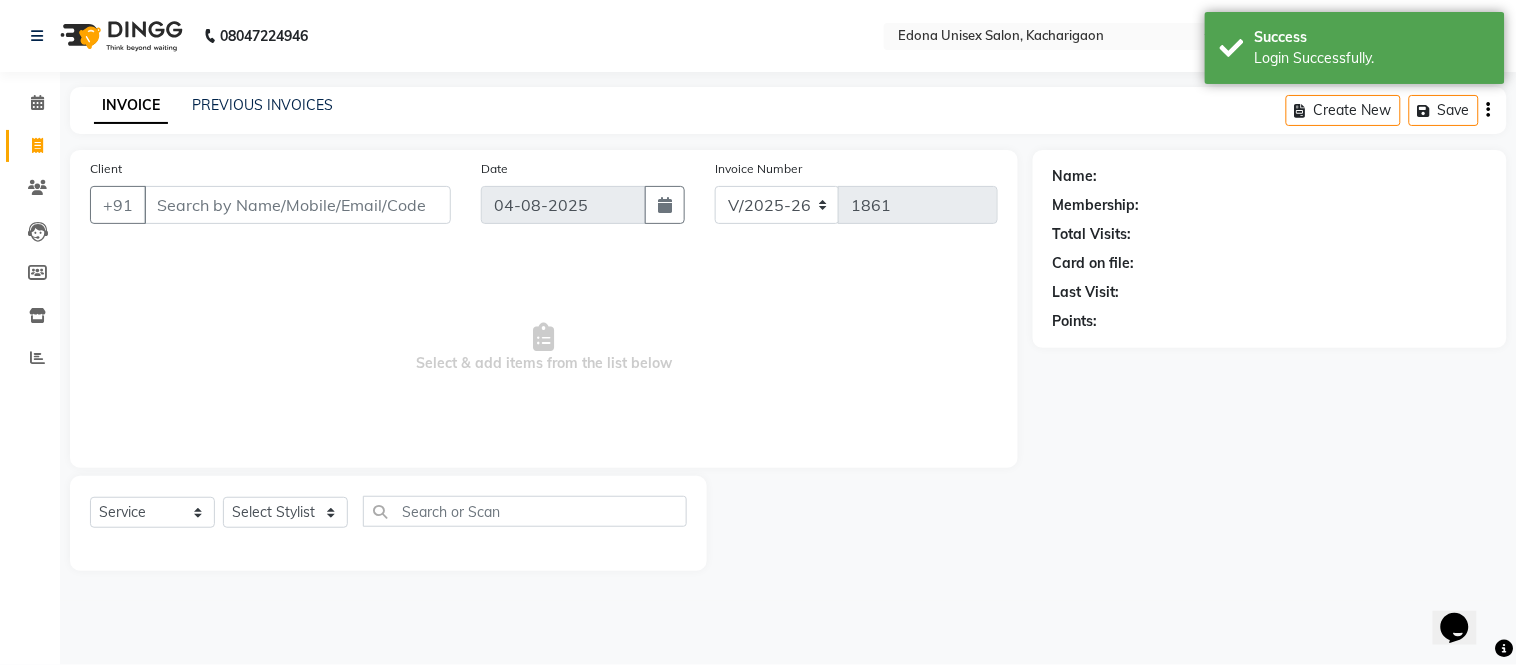 click on "Client" at bounding box center [297, 205] 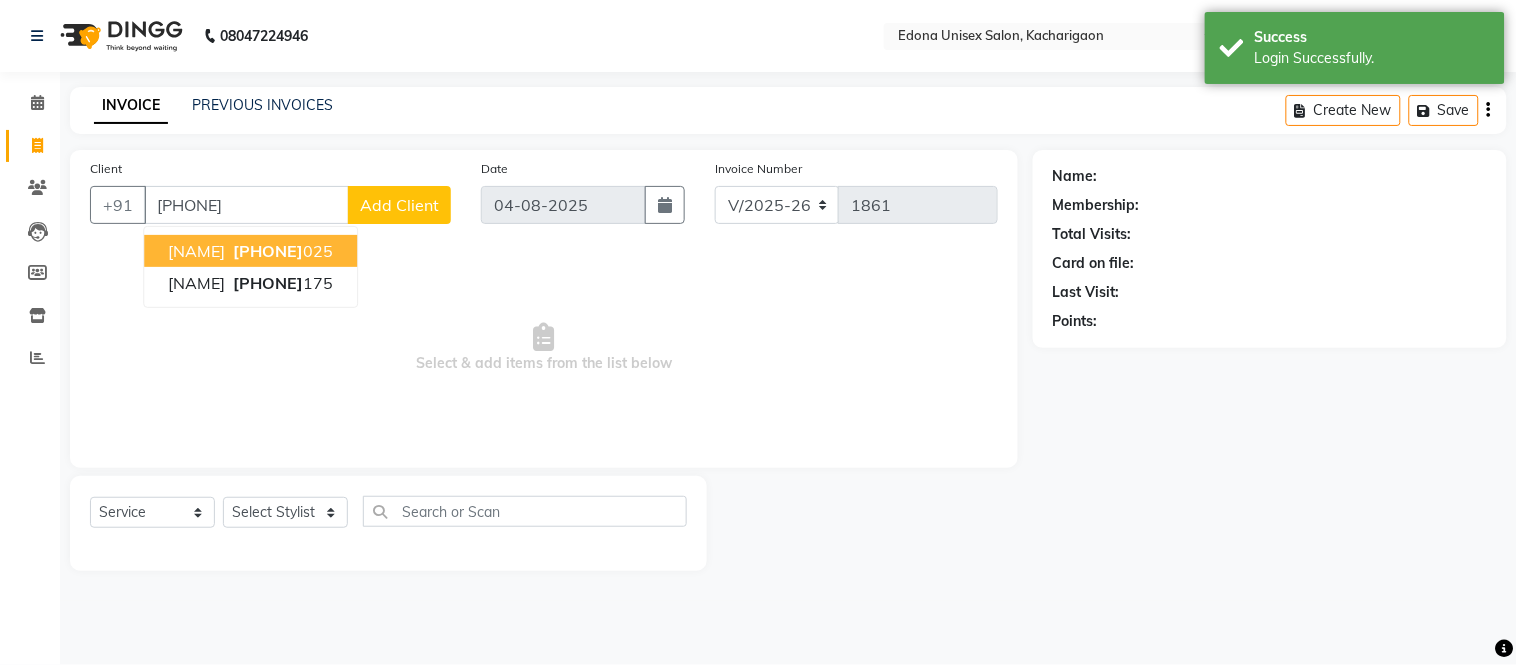 click on "[NAME]   [PHONE]" at bounding box center (250, 251) 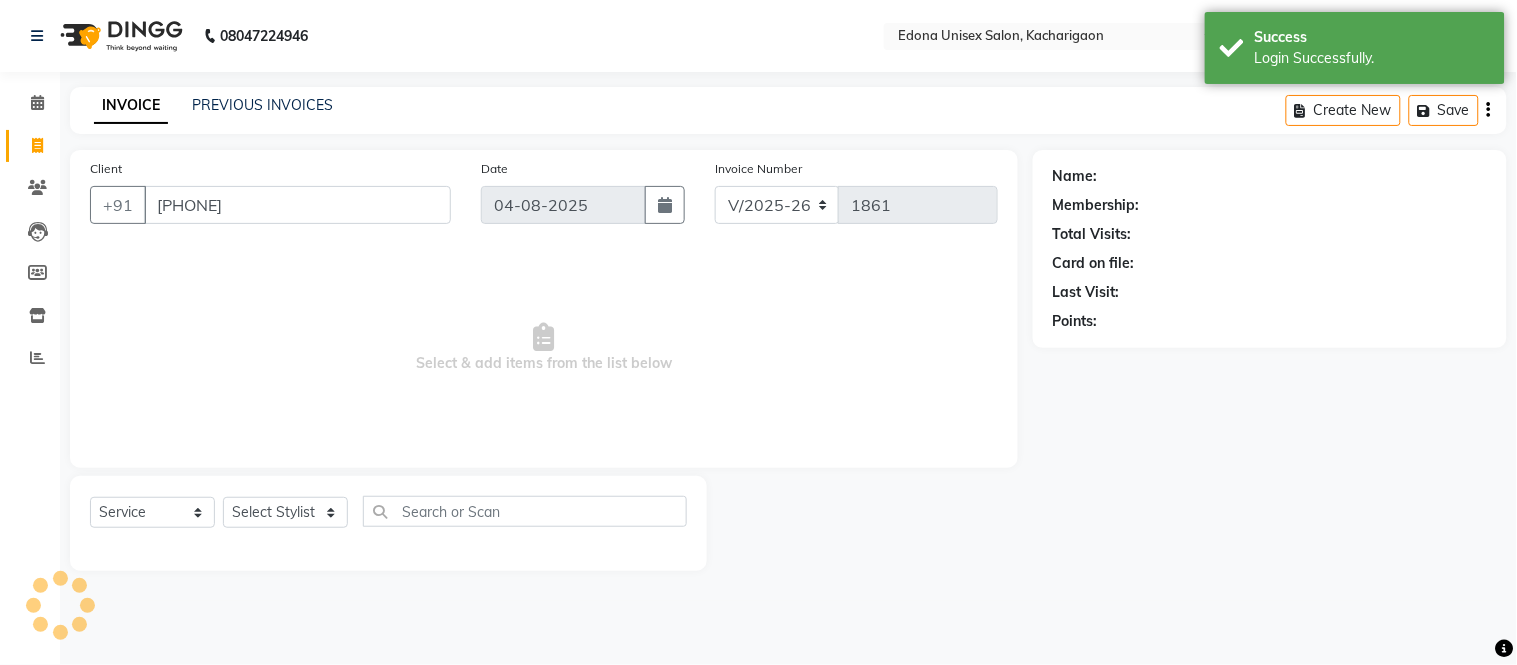 type on "[PHONE]" 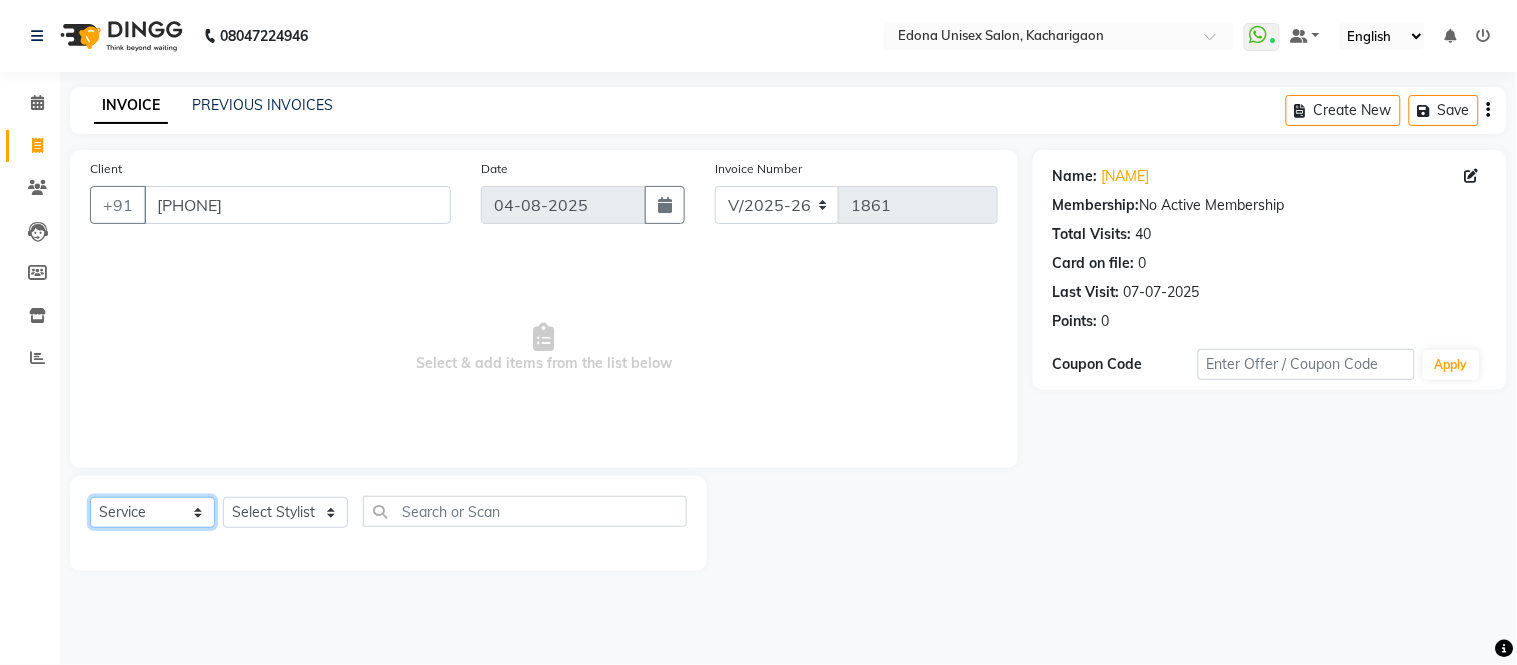 click on "Select  Service  Product  Membership  Package Voucher Prepaid Gift Card" 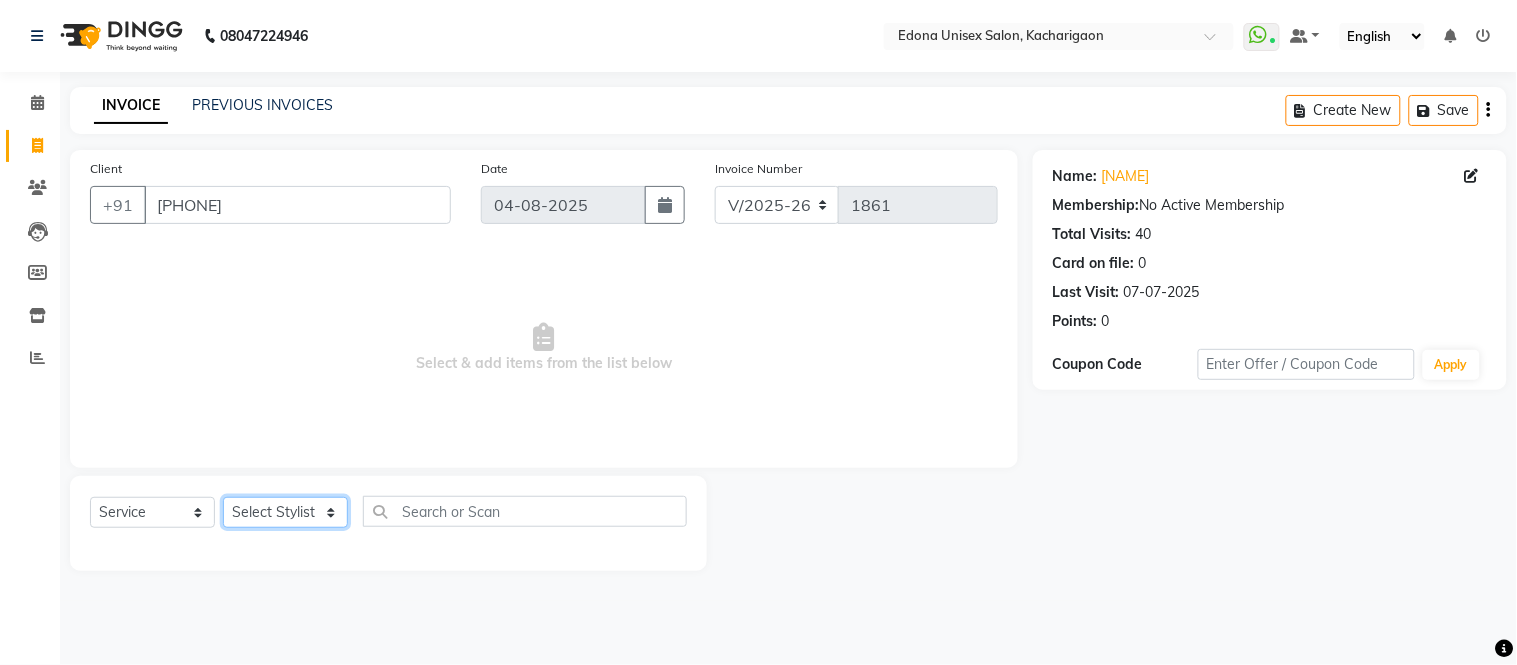 click on "Select Stylist Admin Anju Sonar Bir Basumtary Bishal Bharma Hemen Daimari Hombr Jogi Jenny Kayina Kriti Lokesh Verma Mithiser Bodo Monisha Goyari Neha Sonar Pahi Prabir Das Rashmi Basumtary Reshma Sultana Roselin Basumtary Sumitra Subba" 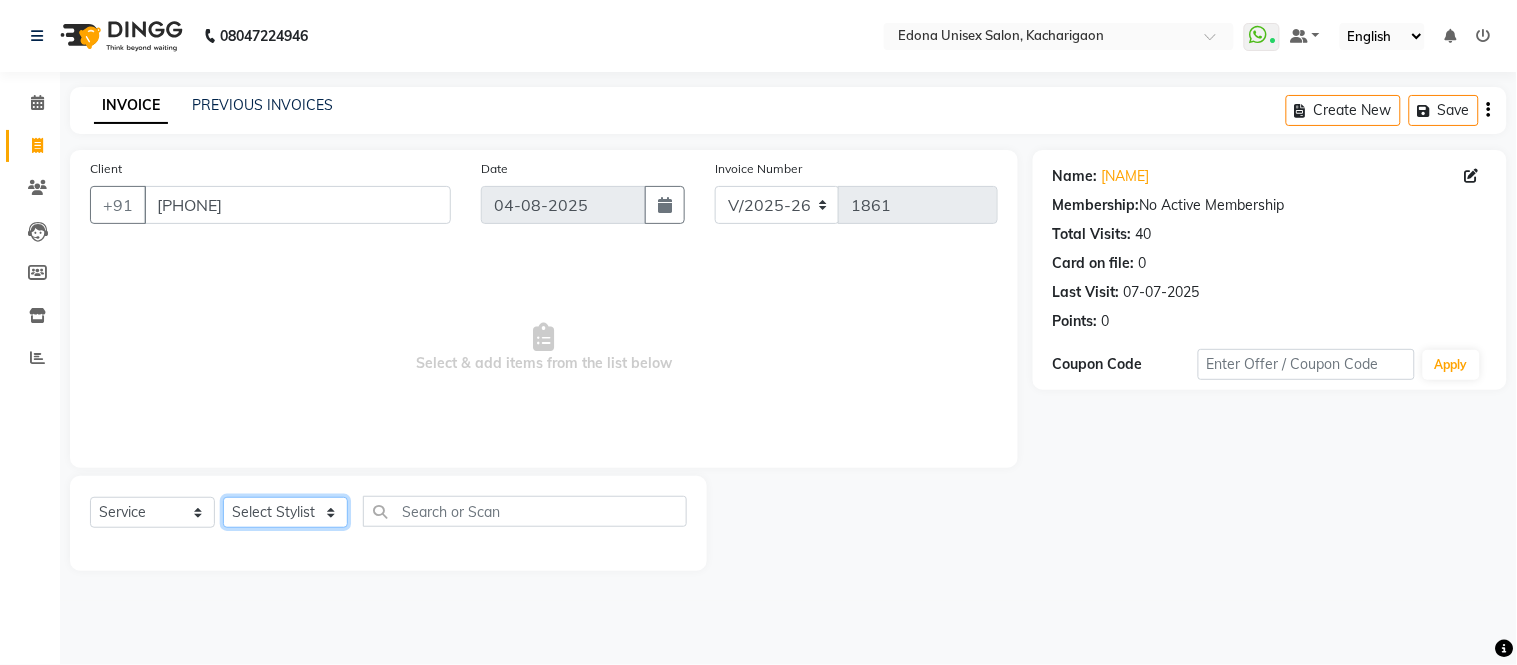 select on "35945" 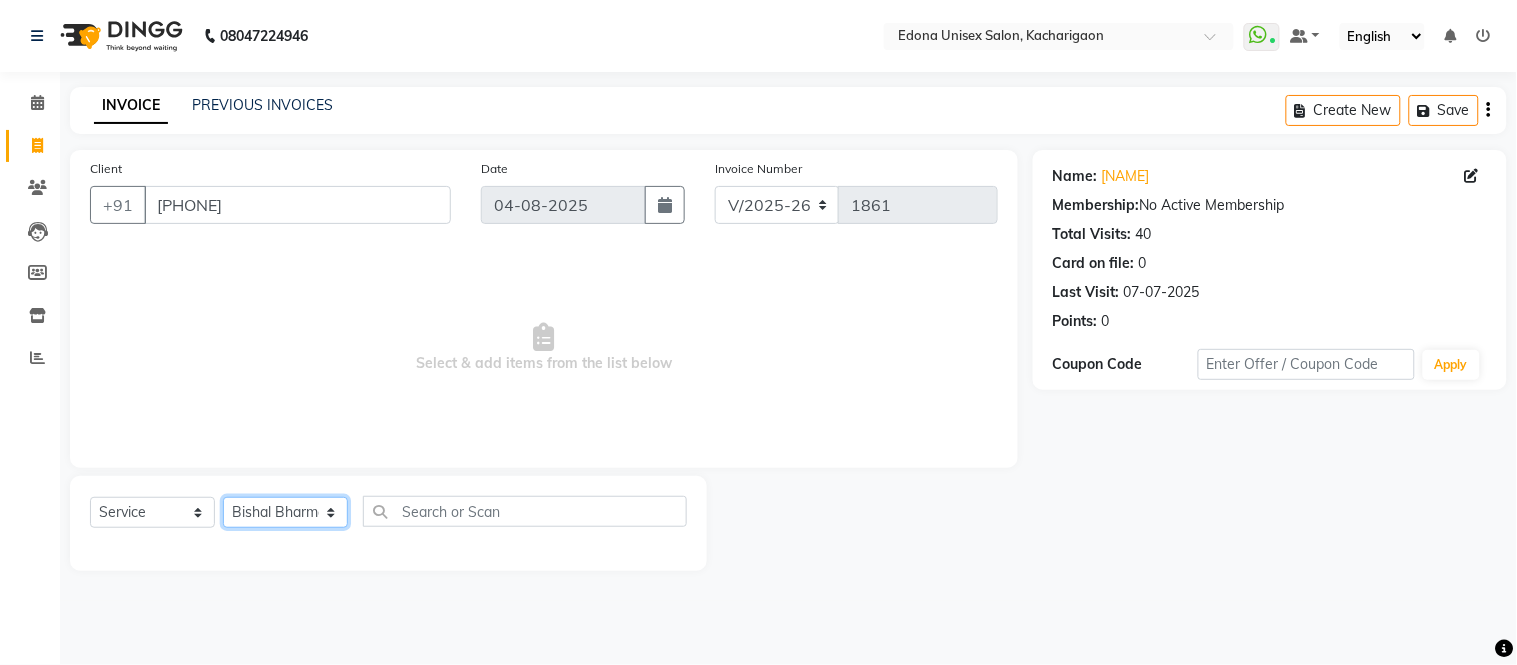 click on "Select Stylist Admin Anju Sonar Bir Basumtary Bishal Bharma Hemen Daimari Hombr Jogi Jenny Kayina Kriti Lokesh Verma Mithiser Bodo Monisha Goyari Neha Sonar Pahi Prabir Das Rashmi Basumtary Reshma Sultana Roselin Basumtary Sumitra Subba" 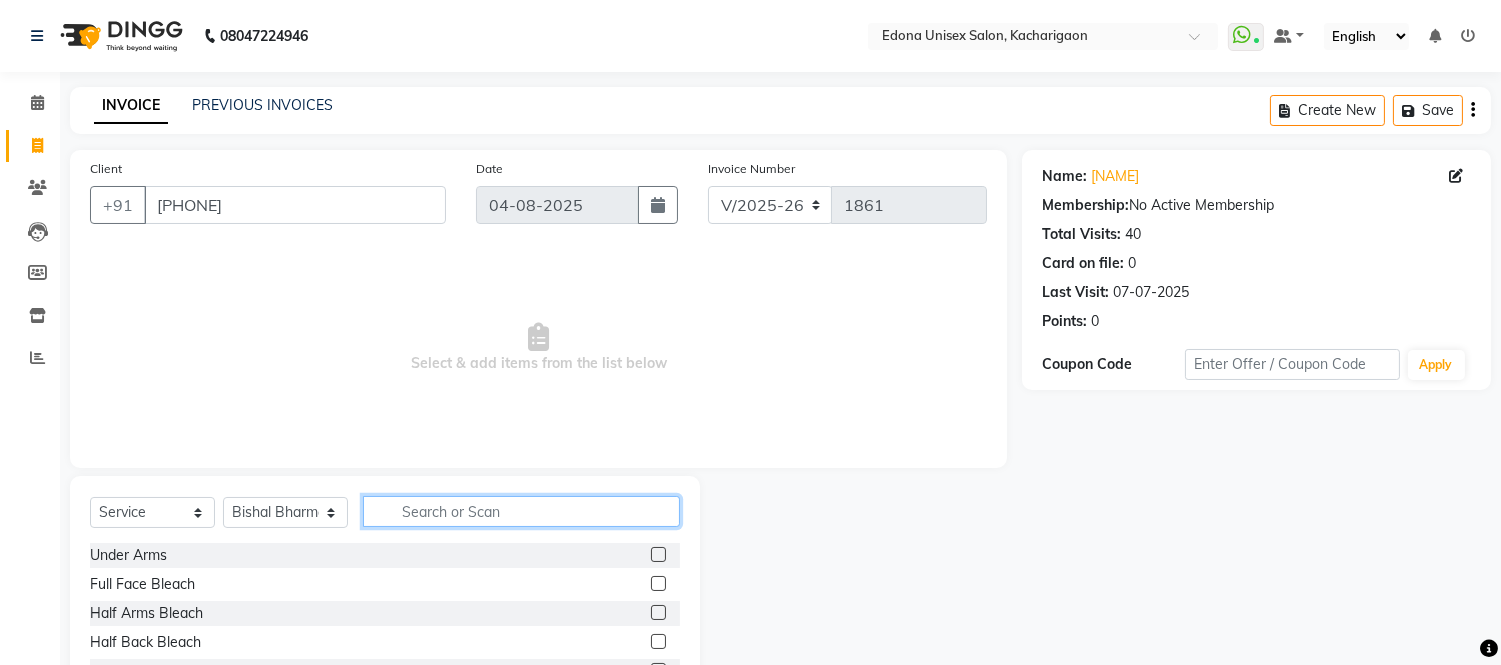 click 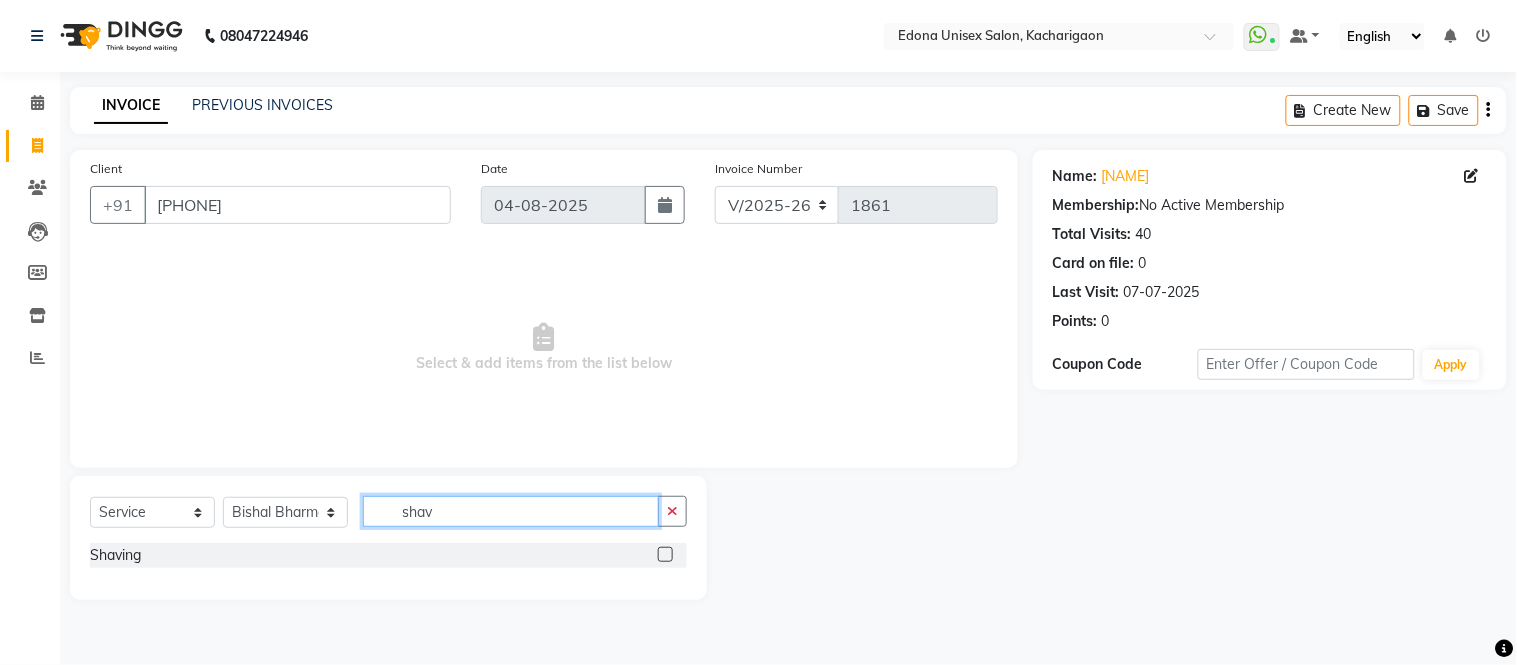 type on "shav" 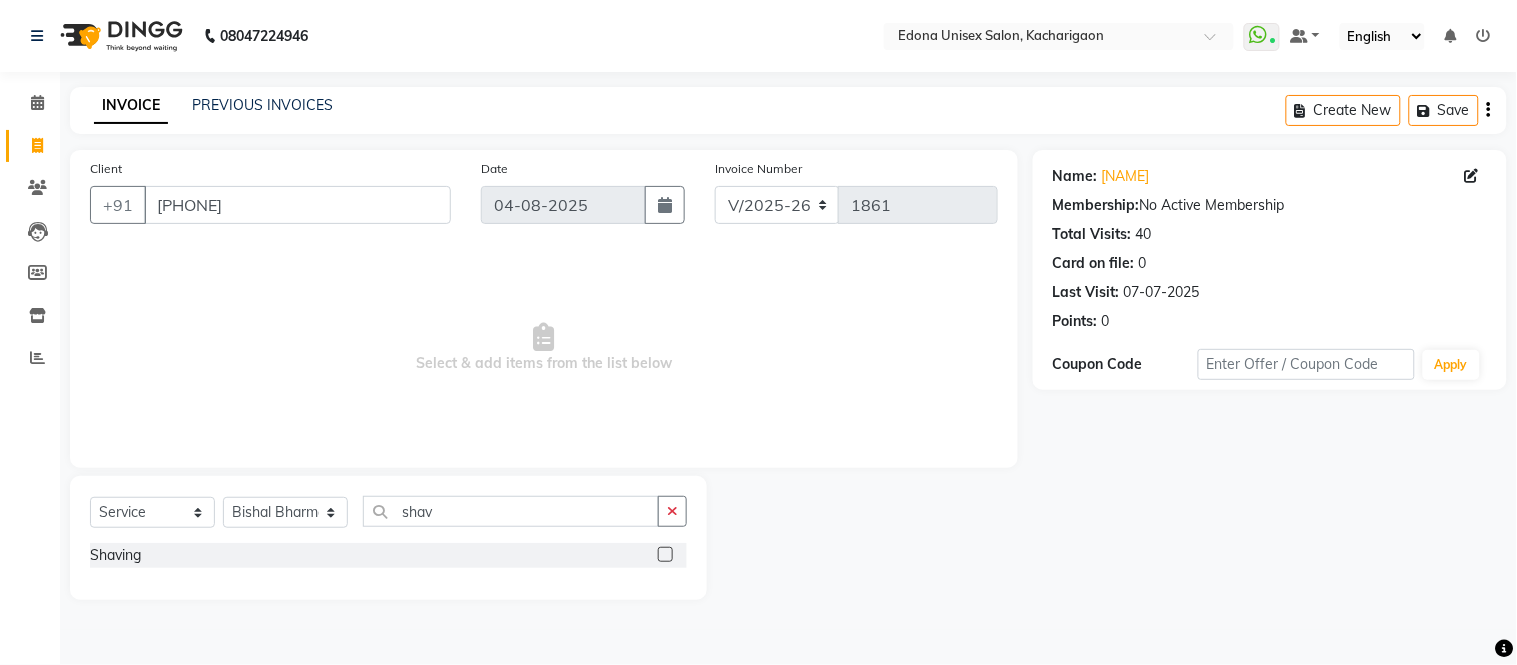 click 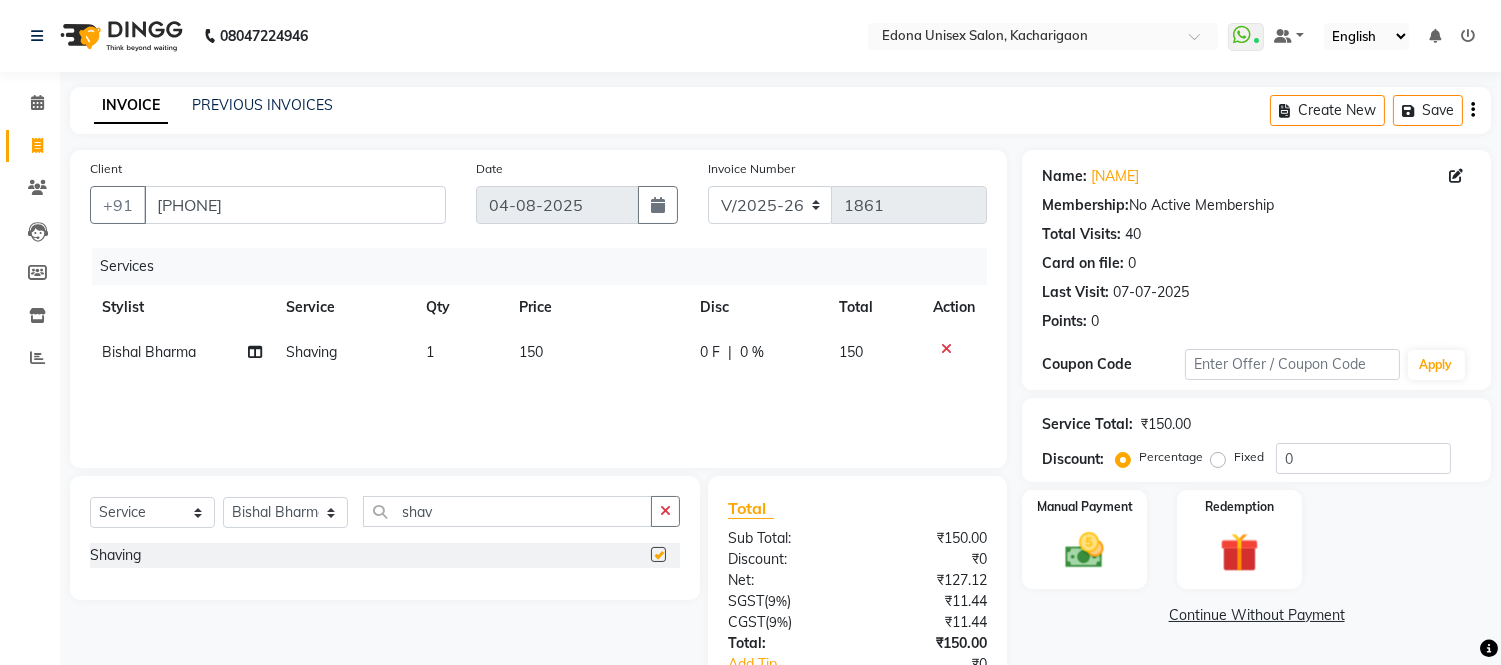 checkbox on "false" 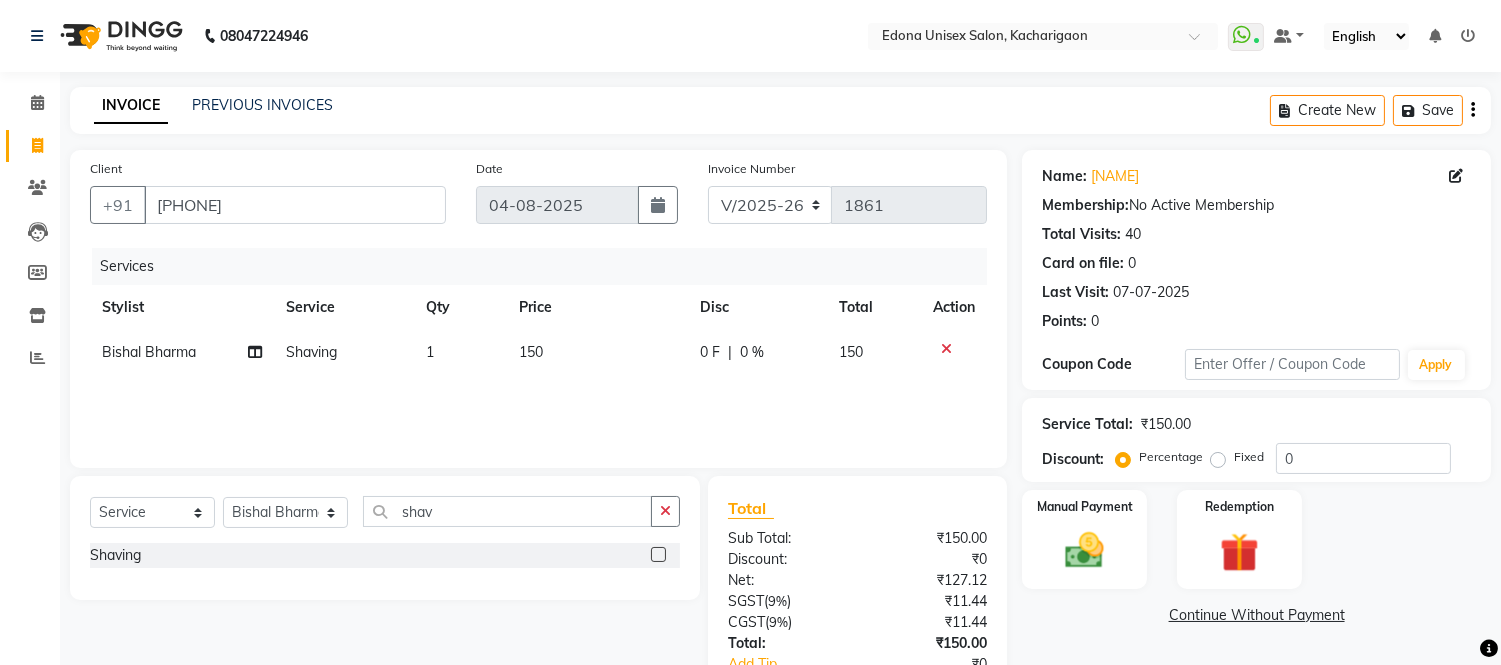 click on "150" 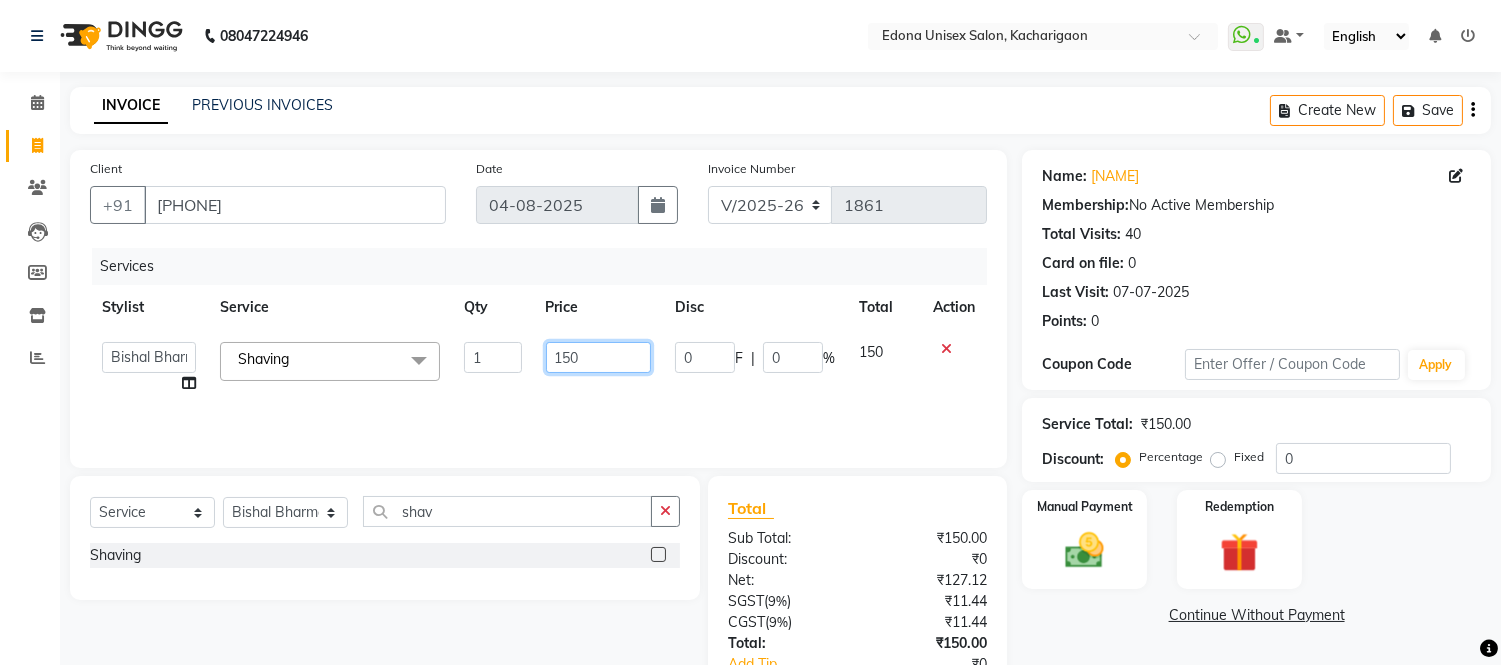 click on "150" 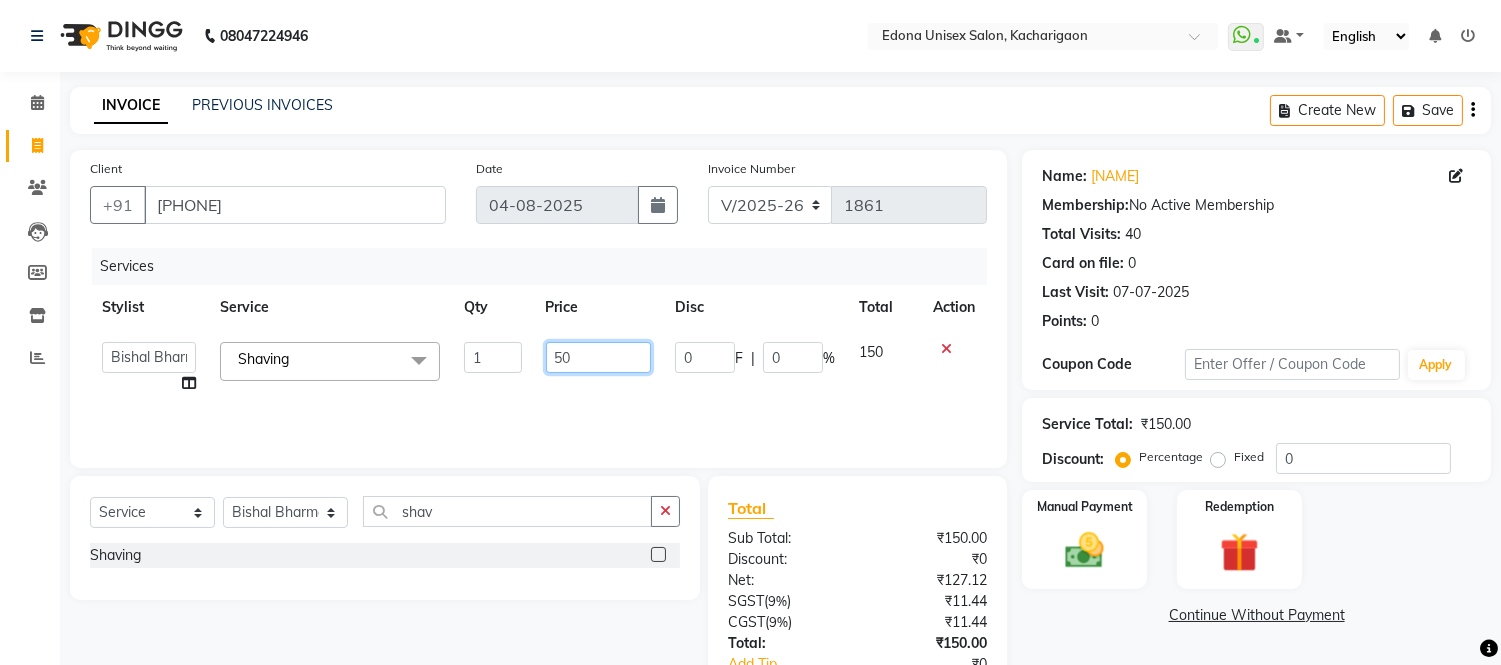 click on "50" 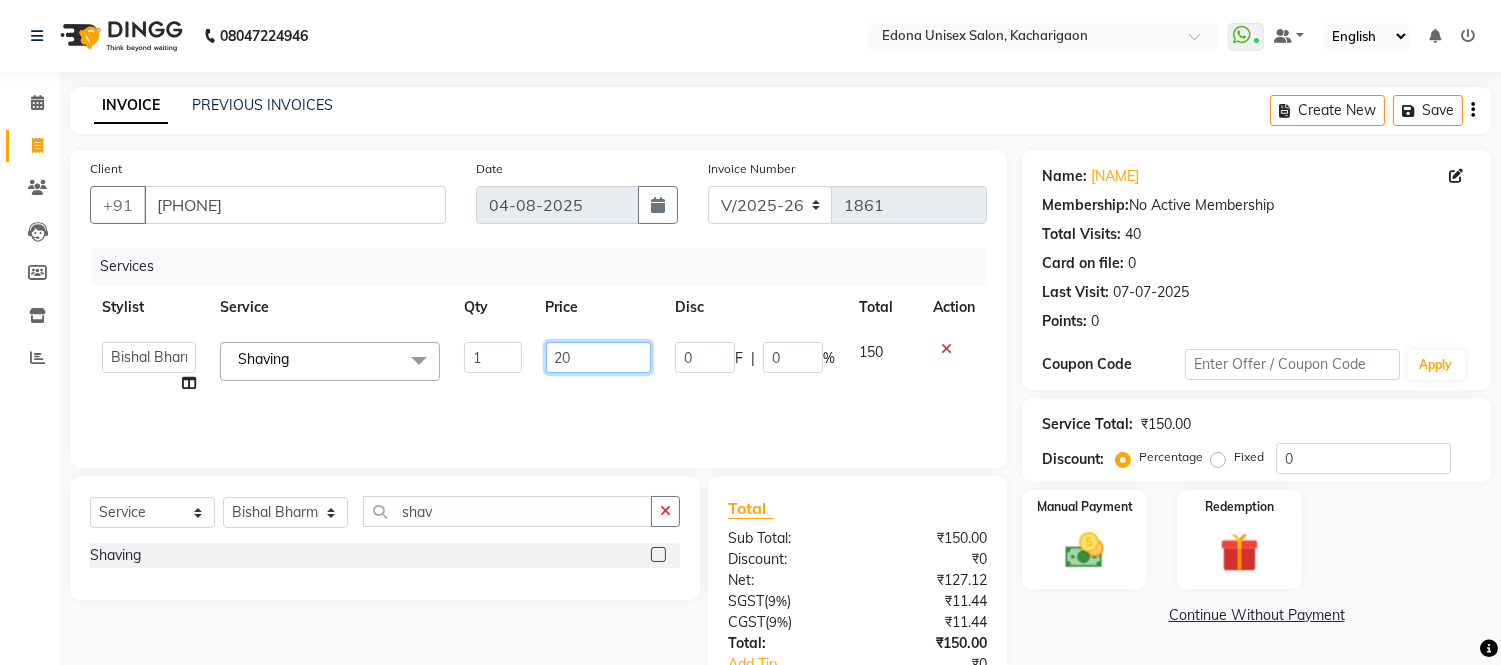 type on "200" 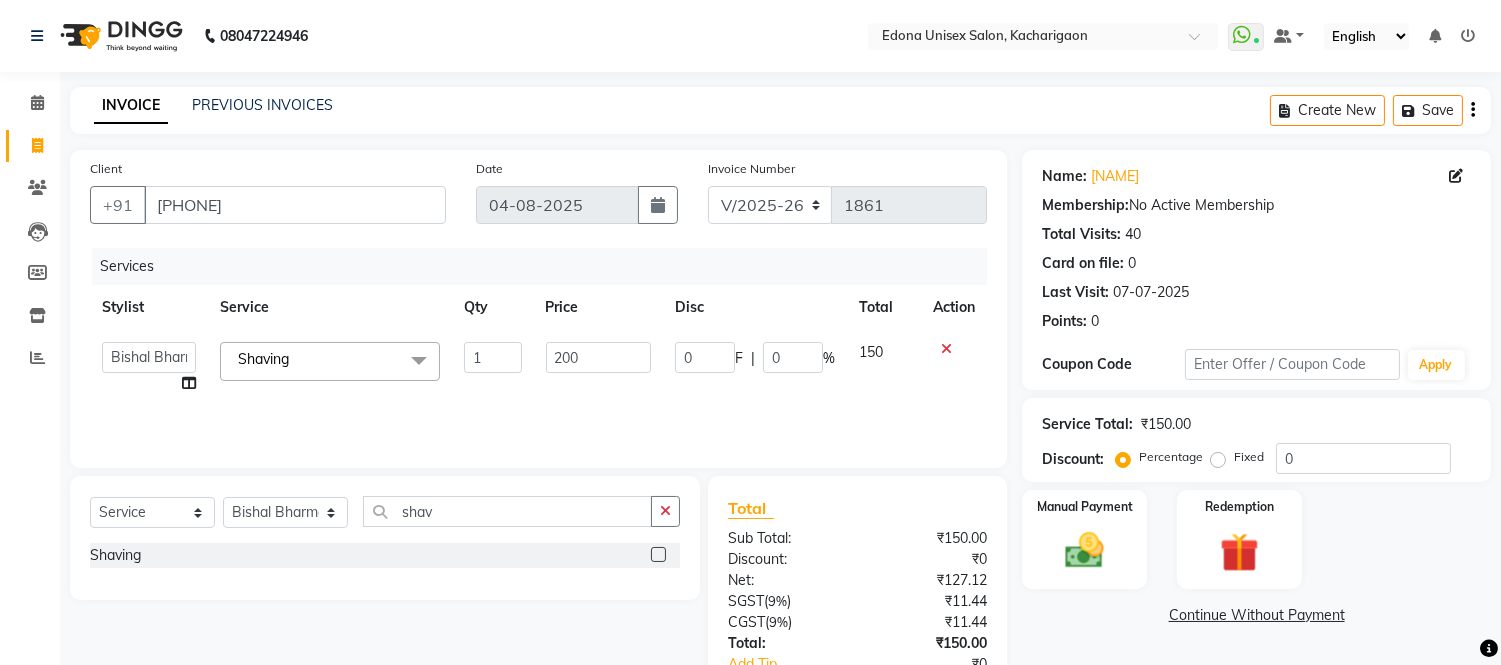 click on "Services Stylist Service Qty Price Disc Total Action  Admin   [LAST] [FIRST]   [LAST] [FIRST]   [LAST] [FIRST]   [LAST] [FIRST]   [LAST] [FIRST]   [LAST] [FIRST]   [LAST]   [LAST] [FIRST]   [LAST] [FIRST]   [LAST] [FIRST]   [LAST] [FIRST]   [LAST]   [LAST] [FIRST]   [LAST] [FIRST]   [LAST] [FIRST]   [LAST] [FIRST]  Shaving  x Under Arms Full Face Bleach Half Arms Bleach Half Back Bleach Full Face & Neck Bleach Half Feet Bleach Full Arms Bleach Full Back Bleach Full Feet Bleach Full Body Bleach Nano Plastia Neck D-Tan Full/Face D-Tan Half Arms D-Tan Half Feet D-Tan Back D-Tan Full Arms D-Tan Full Feet D-Tan Other Pack Clean Up Lotus Clean Up Jeannot Clean Up Cheryl'S Clean Up O3 Clean Up Basic Facial O3 D-Tan Clean Up Advanced Facial Cheryl'S Facial Jeannot Facial O3+ Whitning & Brighting Facial Lotus (Preservita) Facial O3+ Shine & Glow Facial O3+ Anti Agening Facial O3+ Anti Pigmention Facial Treatment Facial Bridal Facial O3+ Diamond Facial Hydra facial Beard Color Global Hair Root Touch Up (Majirel) Shaving 1 0" 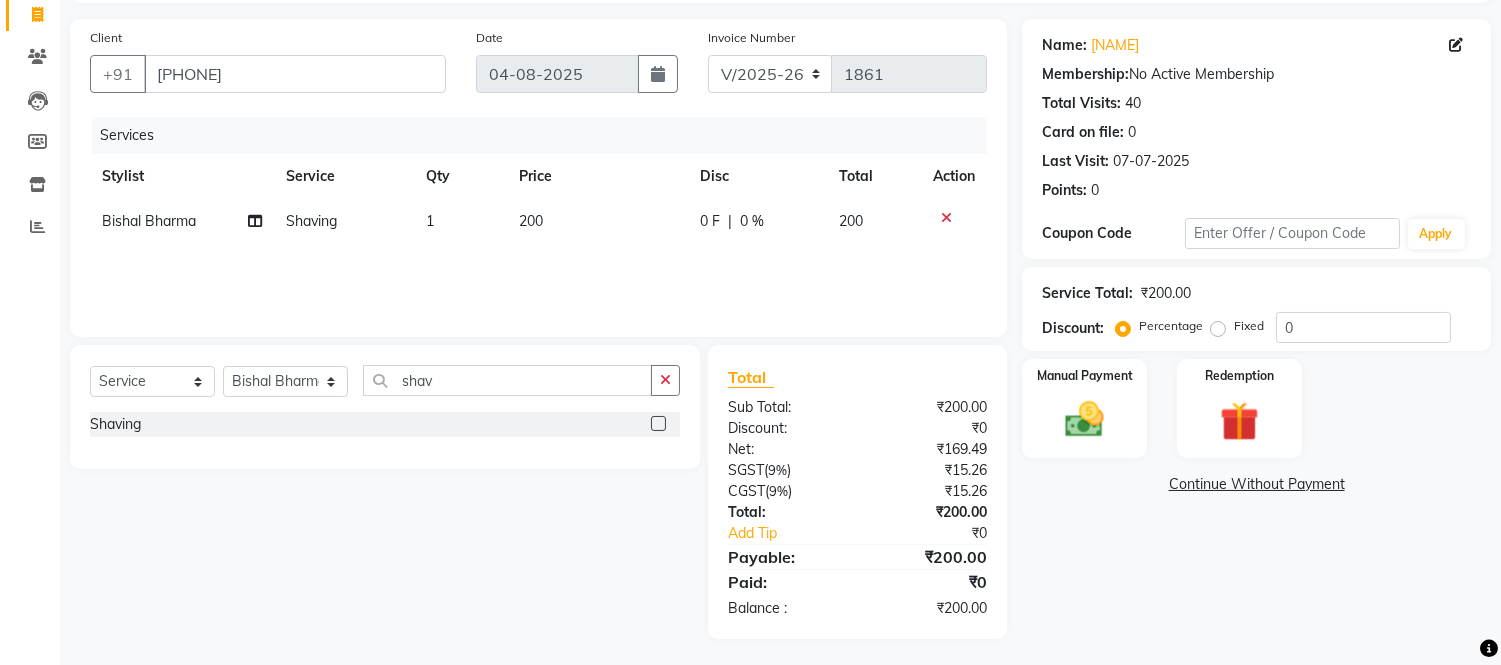 scroll, scrollTop: 134, scrollLeft: 0, axis: vertical 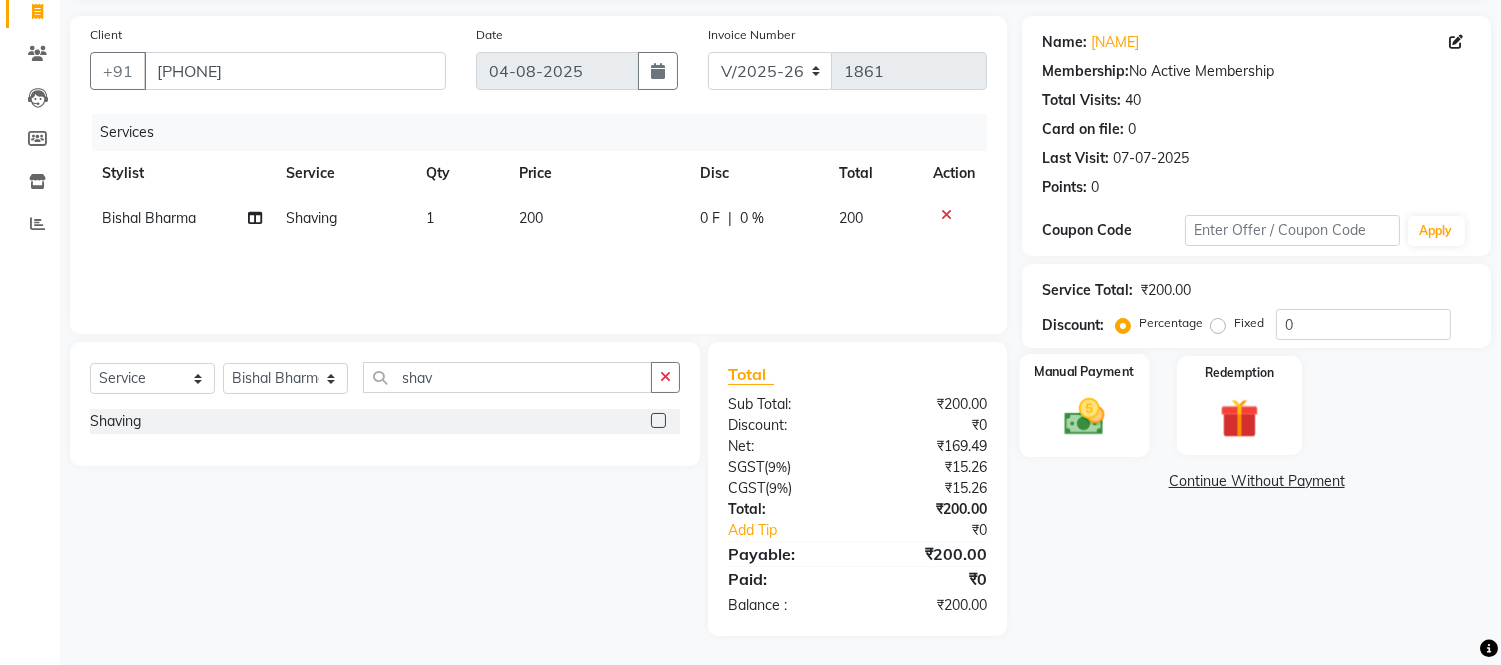 click 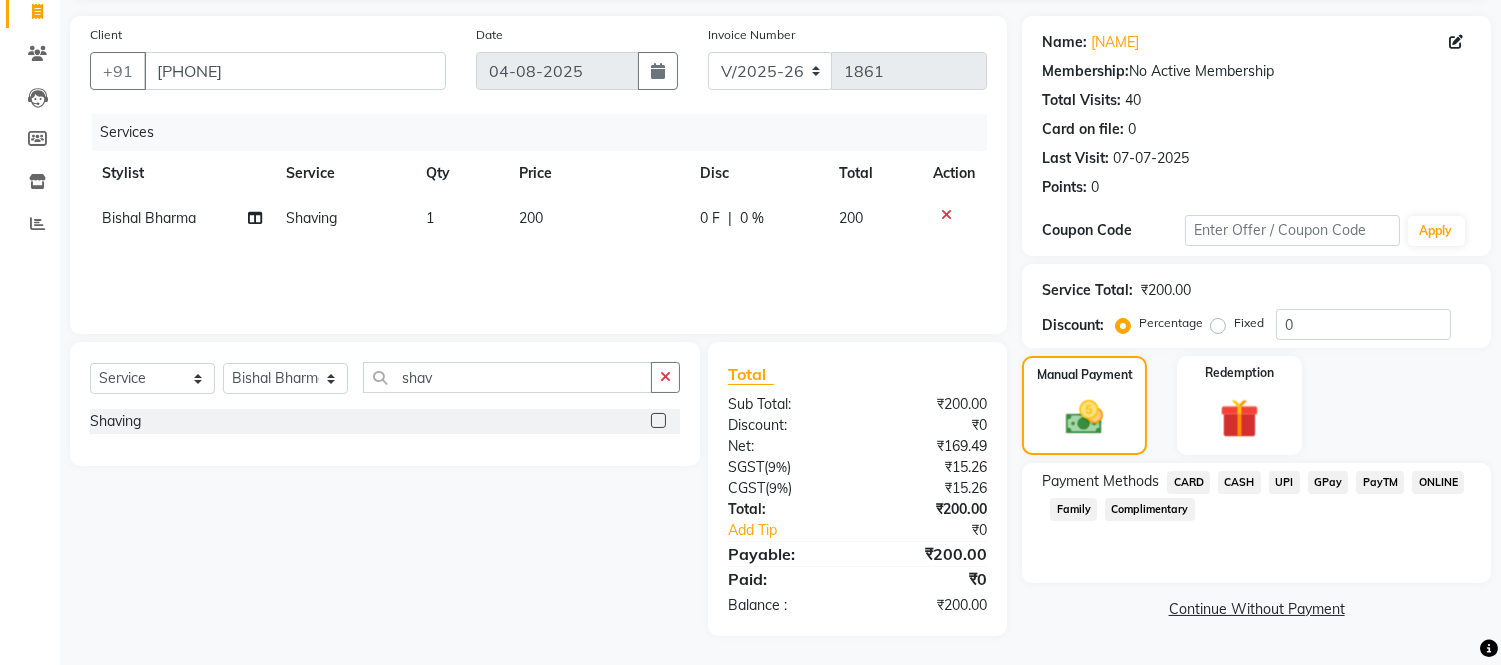 click on "UPI" 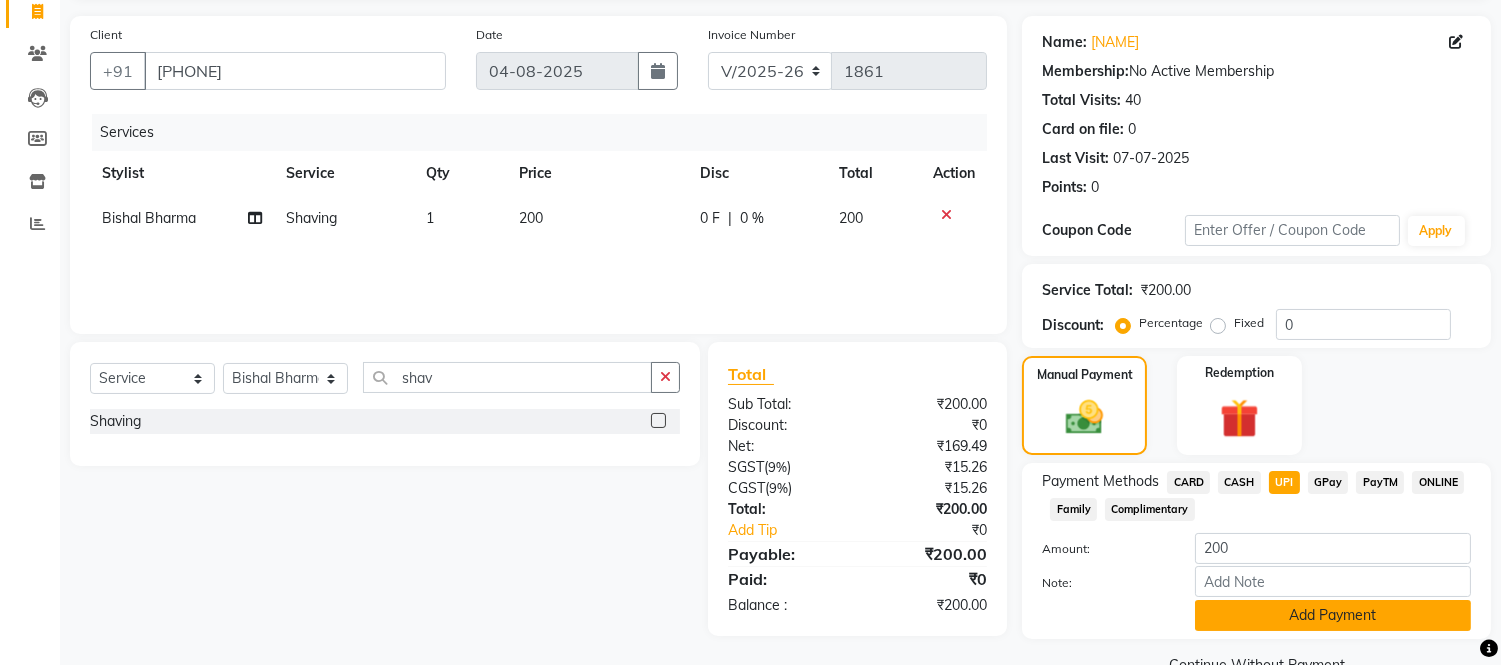 click on "Add Payment" 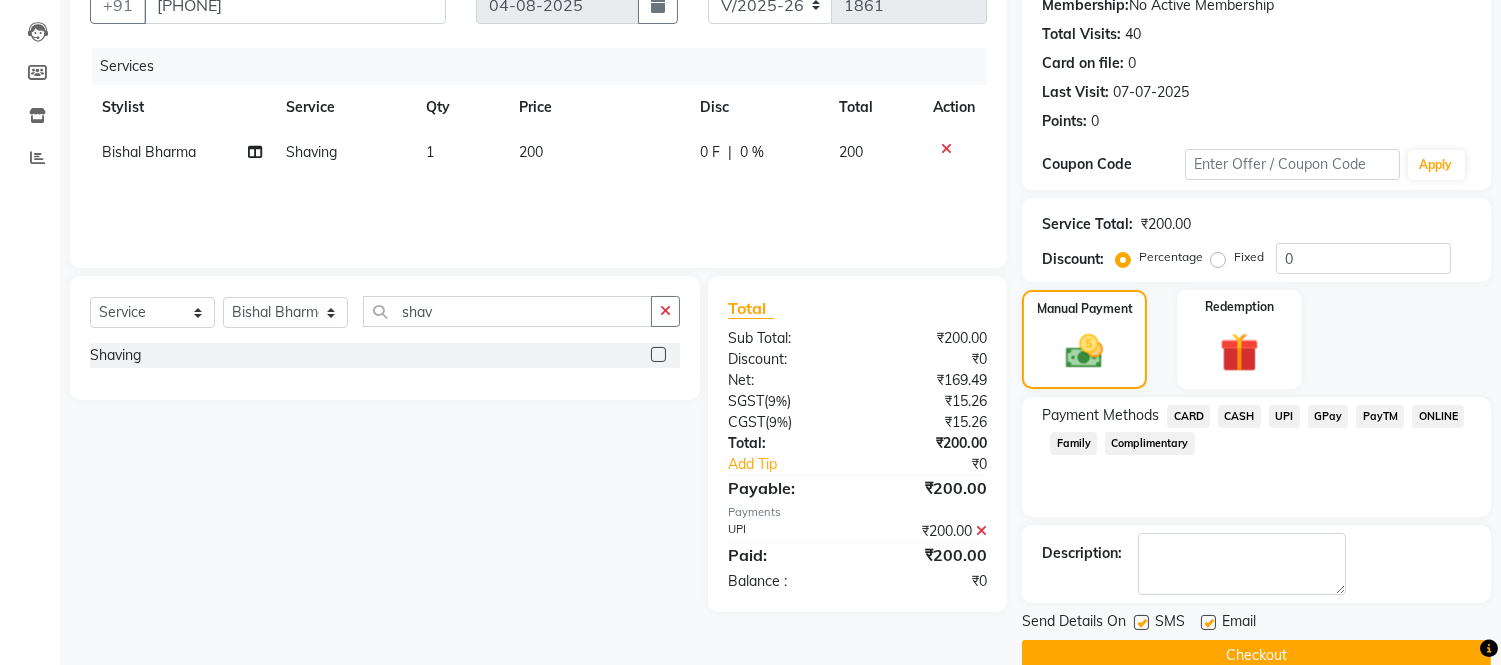 scroll, scrollTop: 234, scrollLeft: 0, axis: vertical 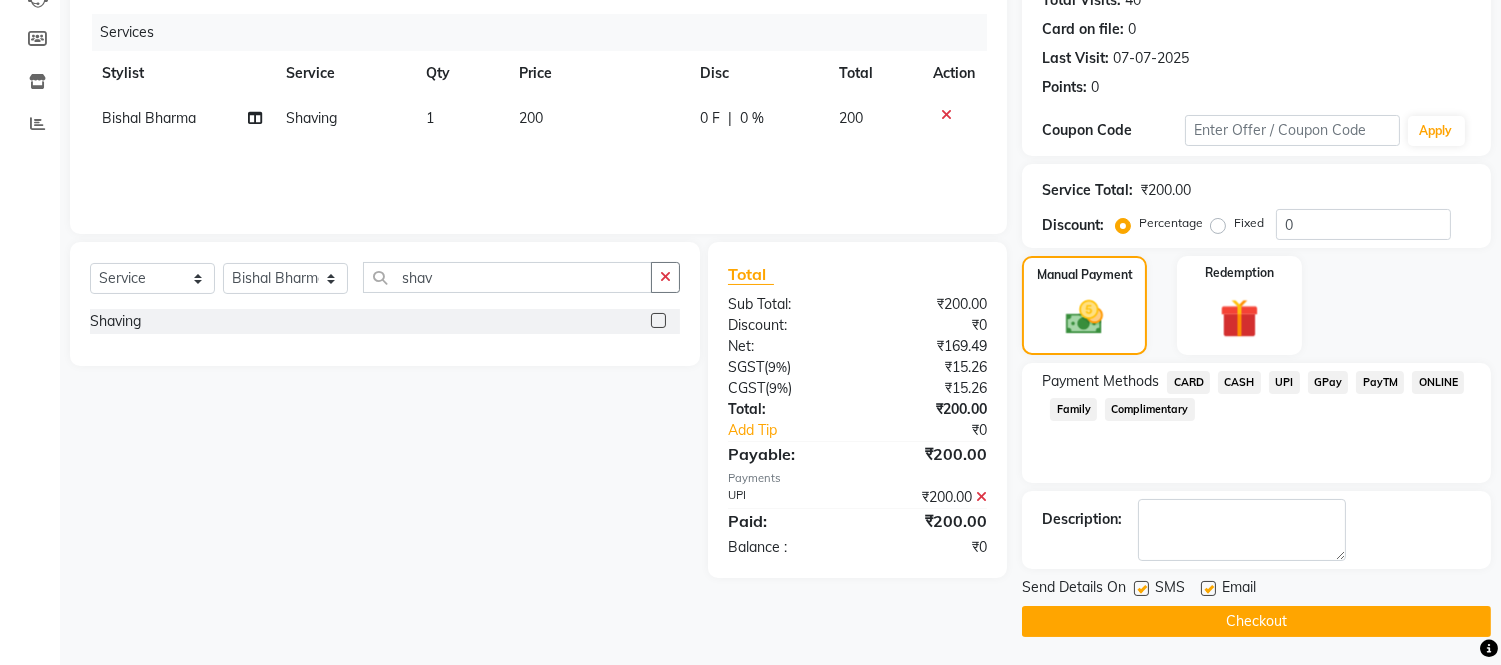 click on "Checkout" 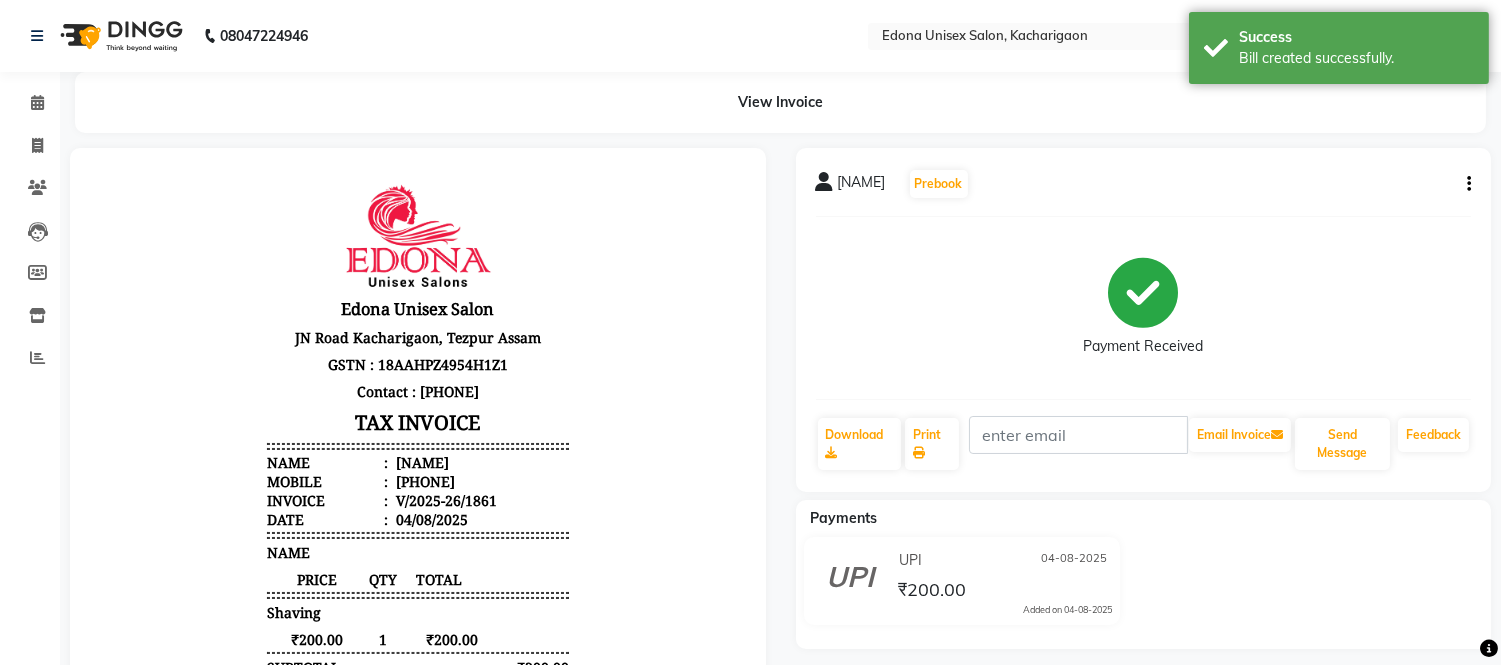 scroll, scrollTop: 0, scrollLeft: 0, axis: both 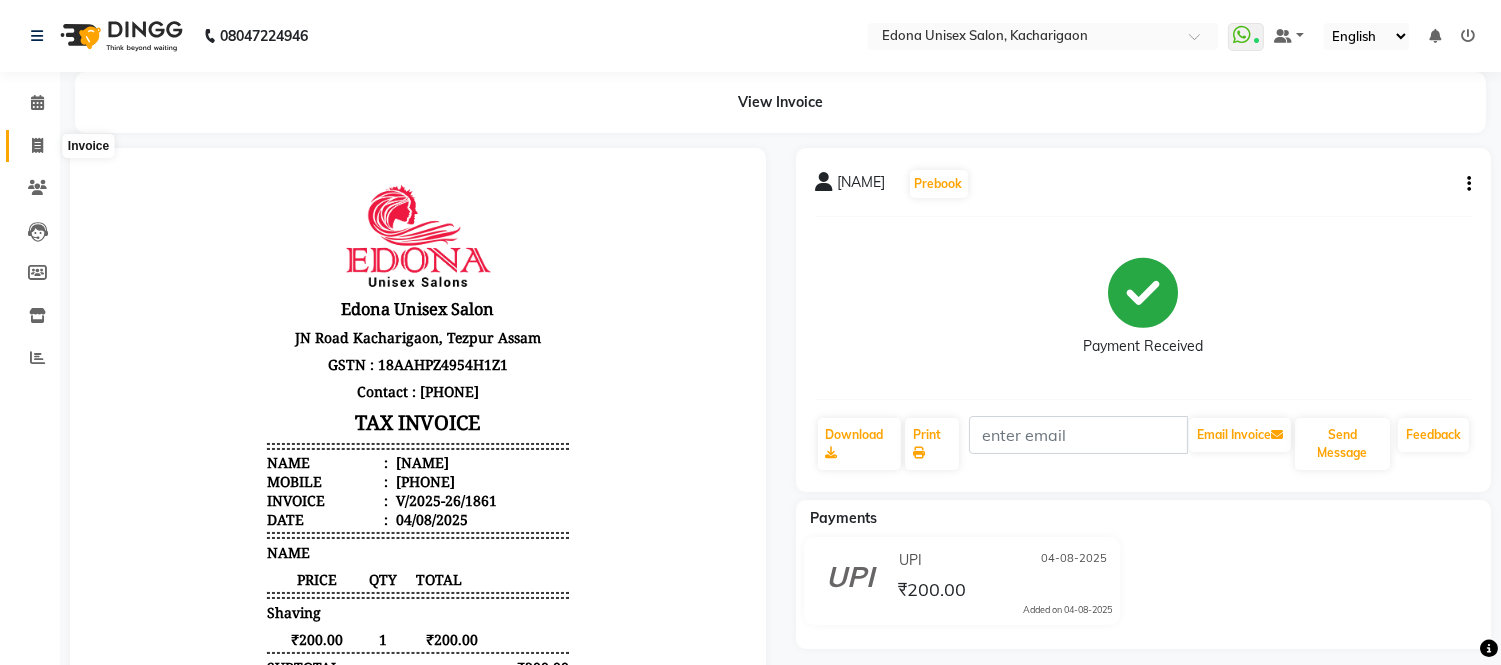 click 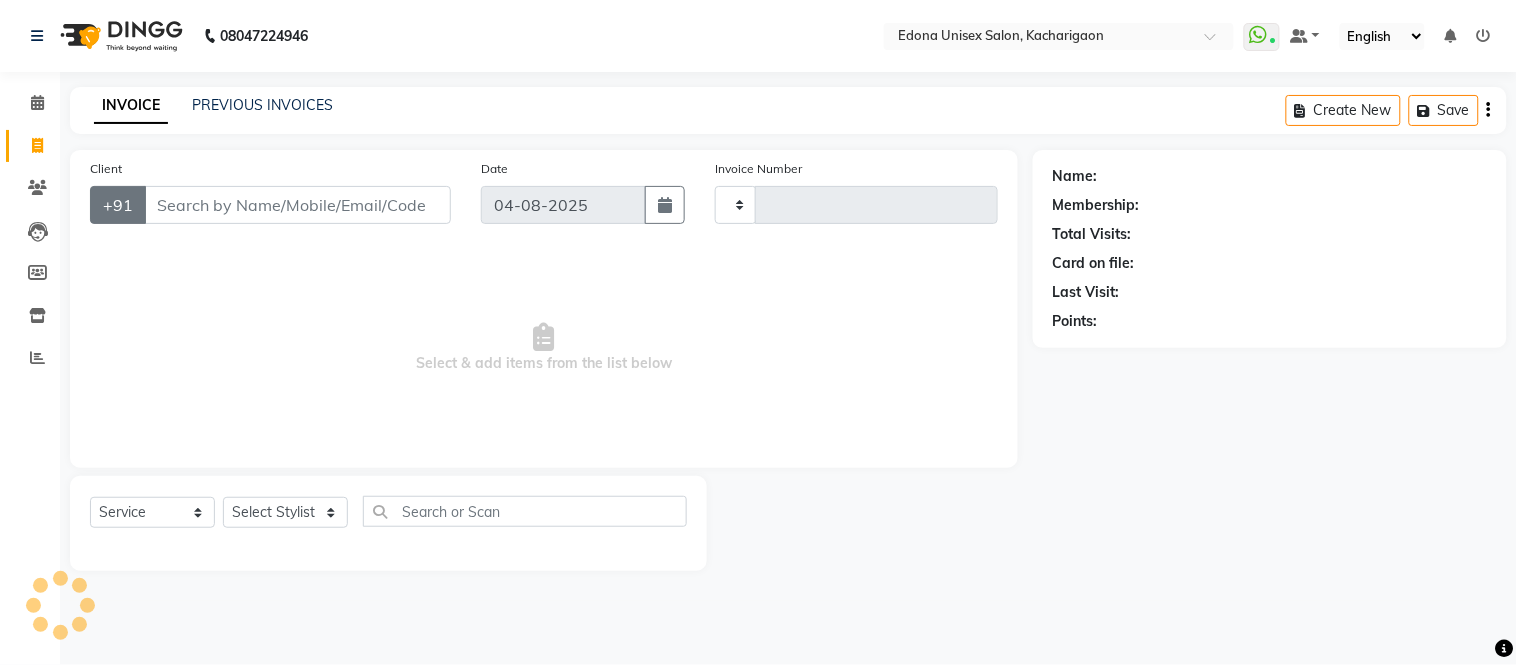 type on "1862" 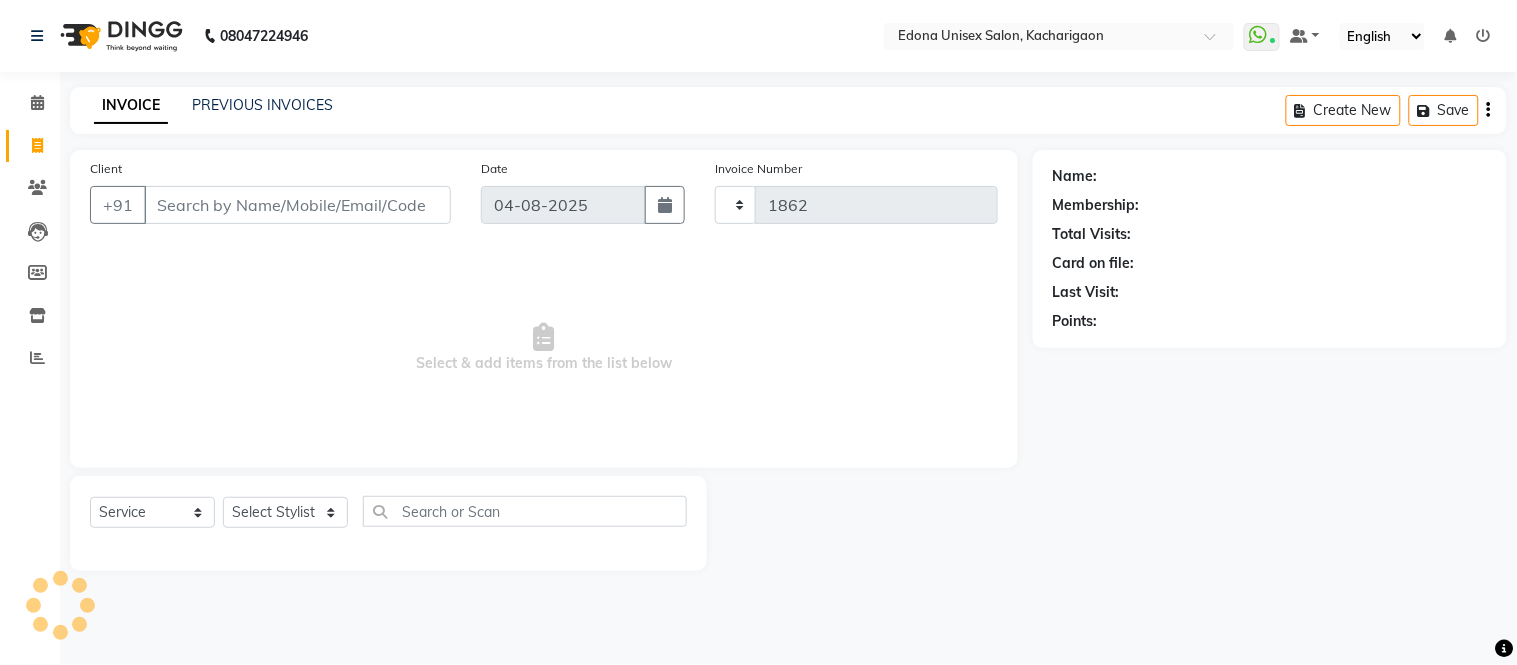 select on "5389" 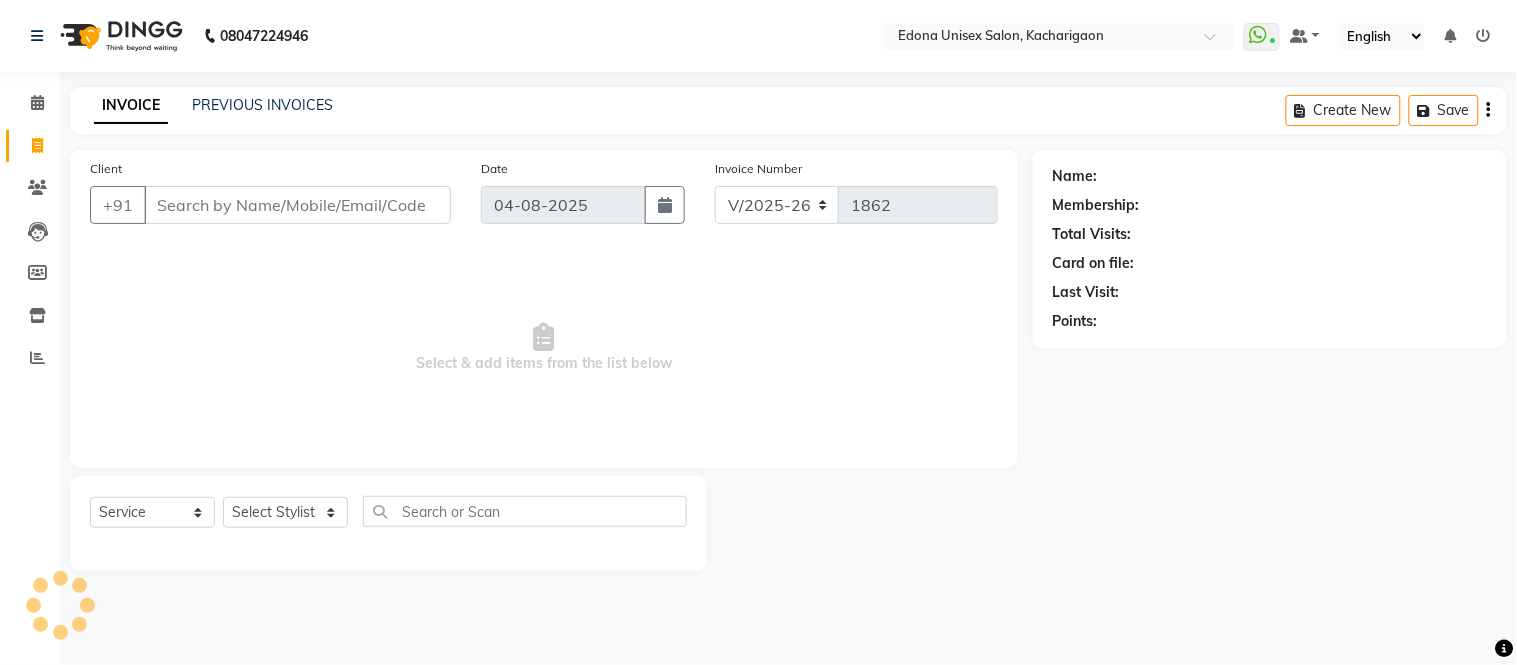 drag, startPoint x: 156, startPoint y: 213, endPoint x: 207, endPoint y: 182, distance: 59.682495 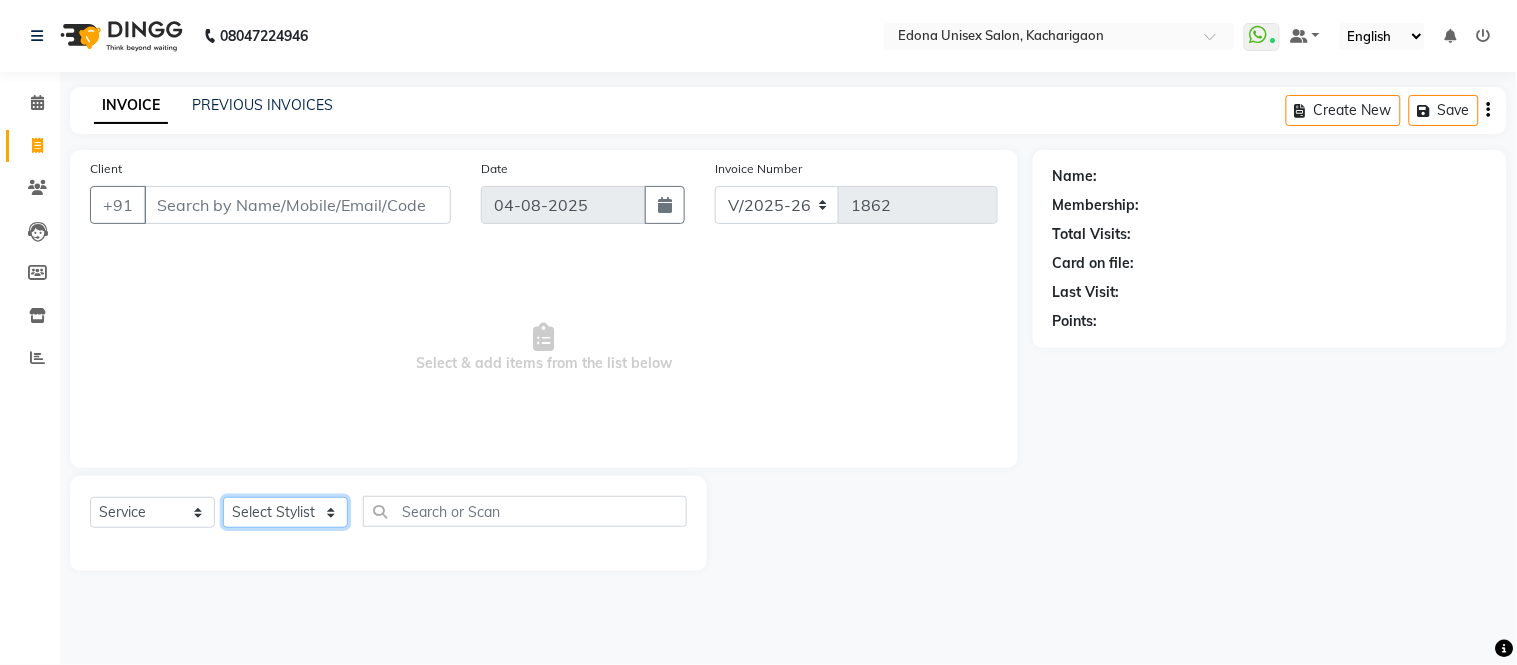 click on "Select Stylist" 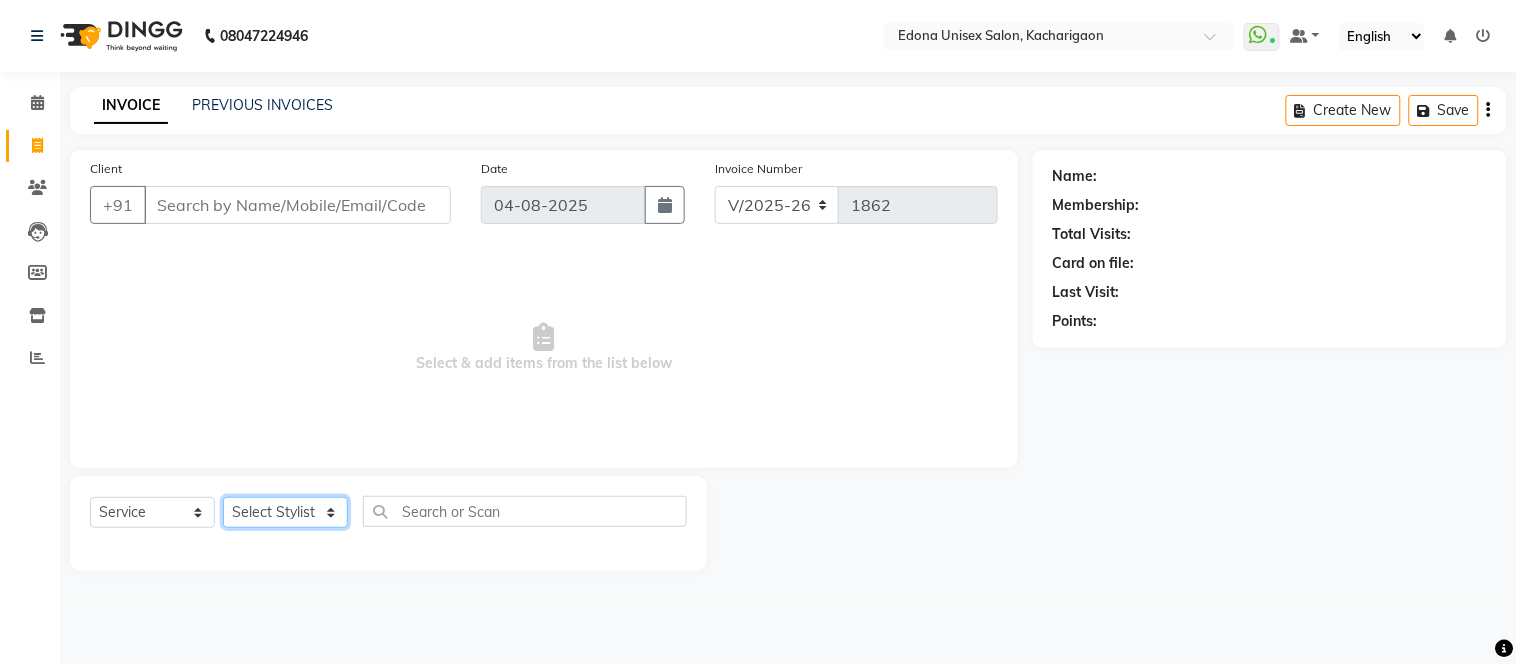 select on "77350" 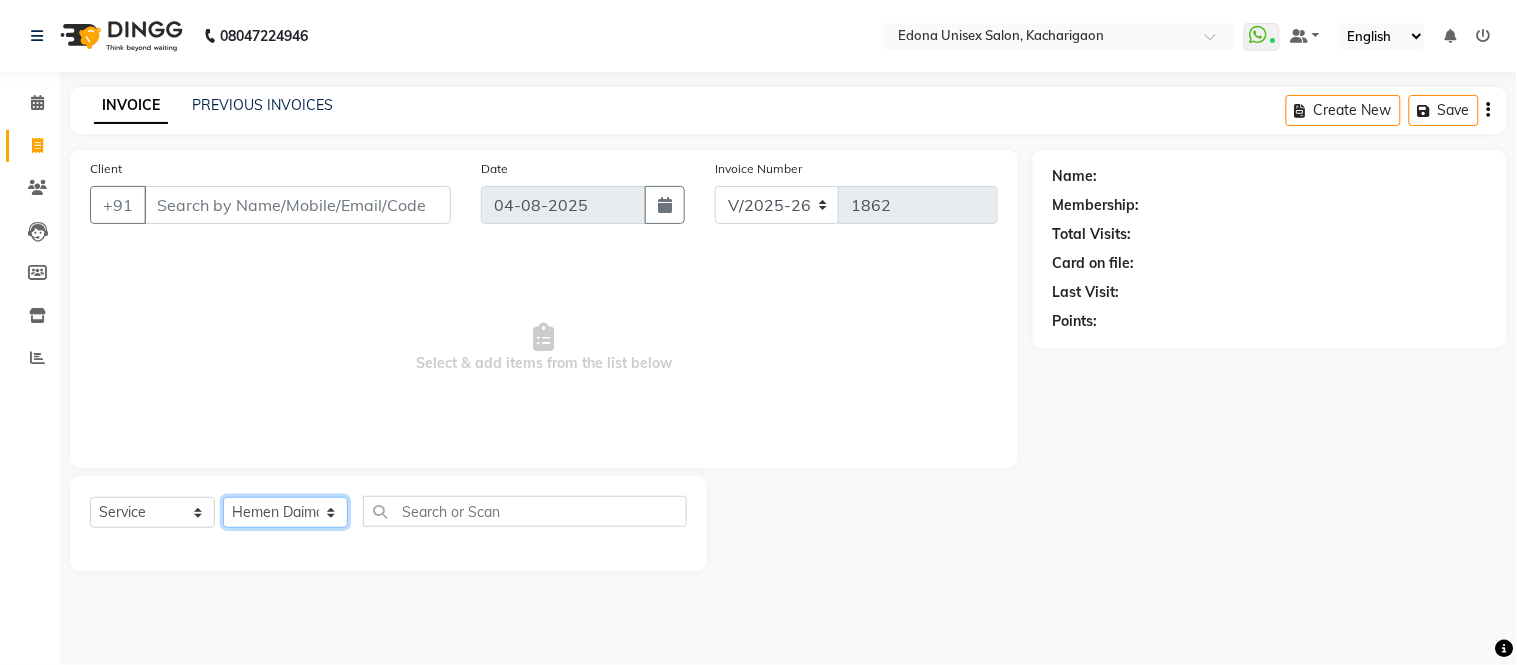 click on "Select Stylist Admin Anju Sonar Bir Basumtary Bishal Bharma Hemen Daimari Hombr Jogi Jenny Kayina Kriti Lokesh Verma Mithiser Bodo Monisha Goyari Neha Sonar Pahi Prabir Das Rashmi Basumtary Reshma Sultana Roselin Basumtary Sumitra Subba" 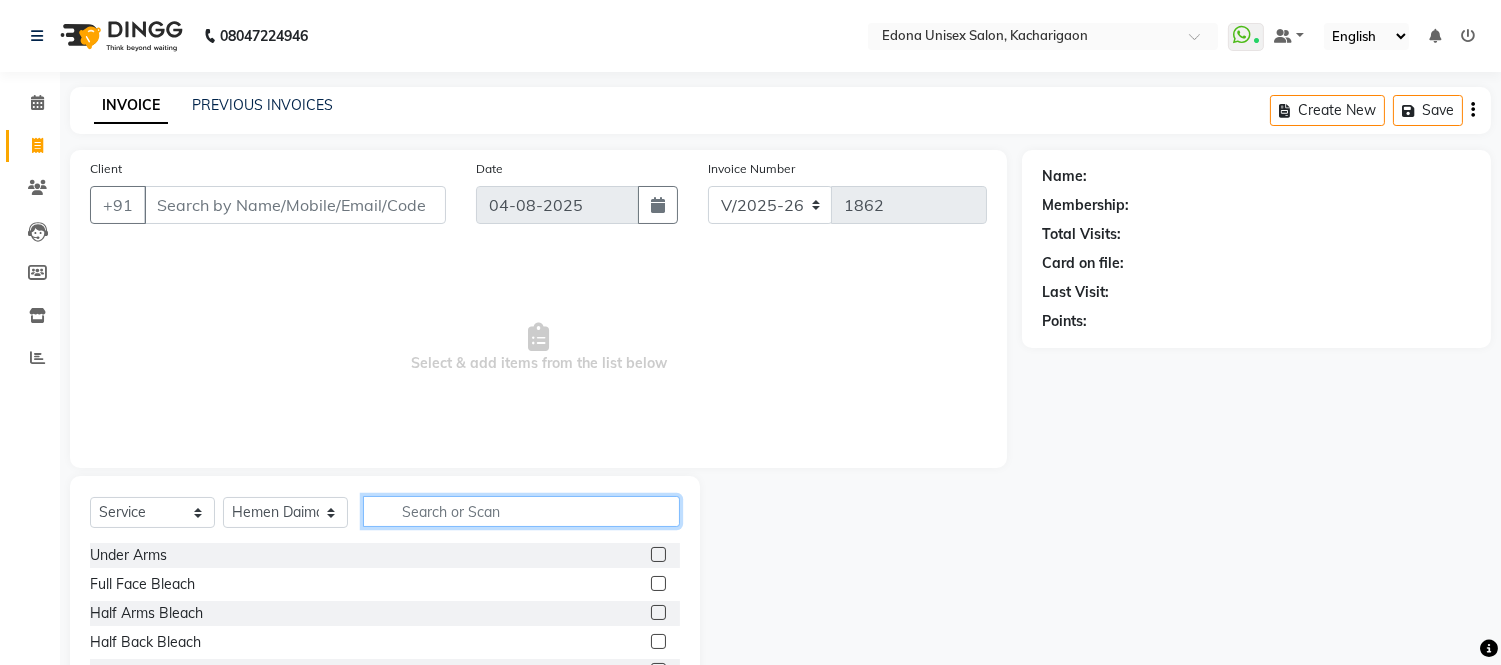 click 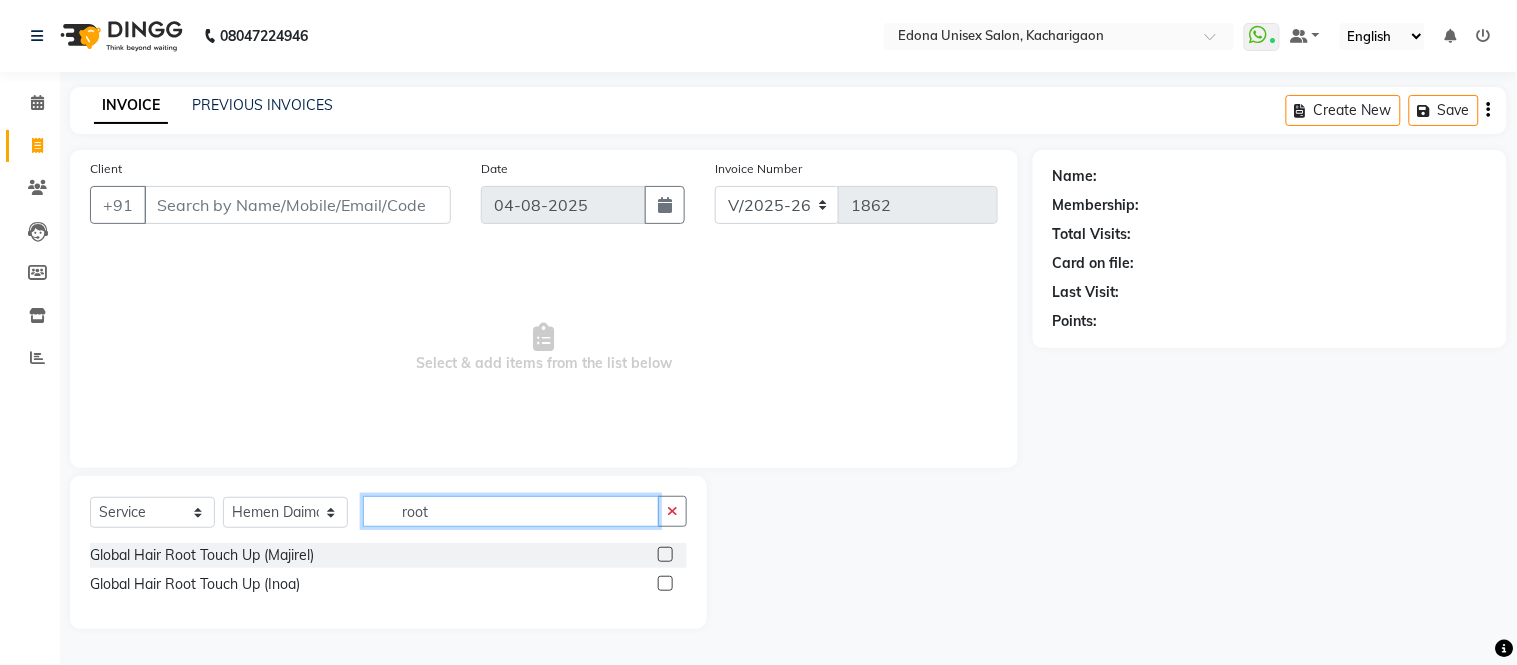 type on "root" 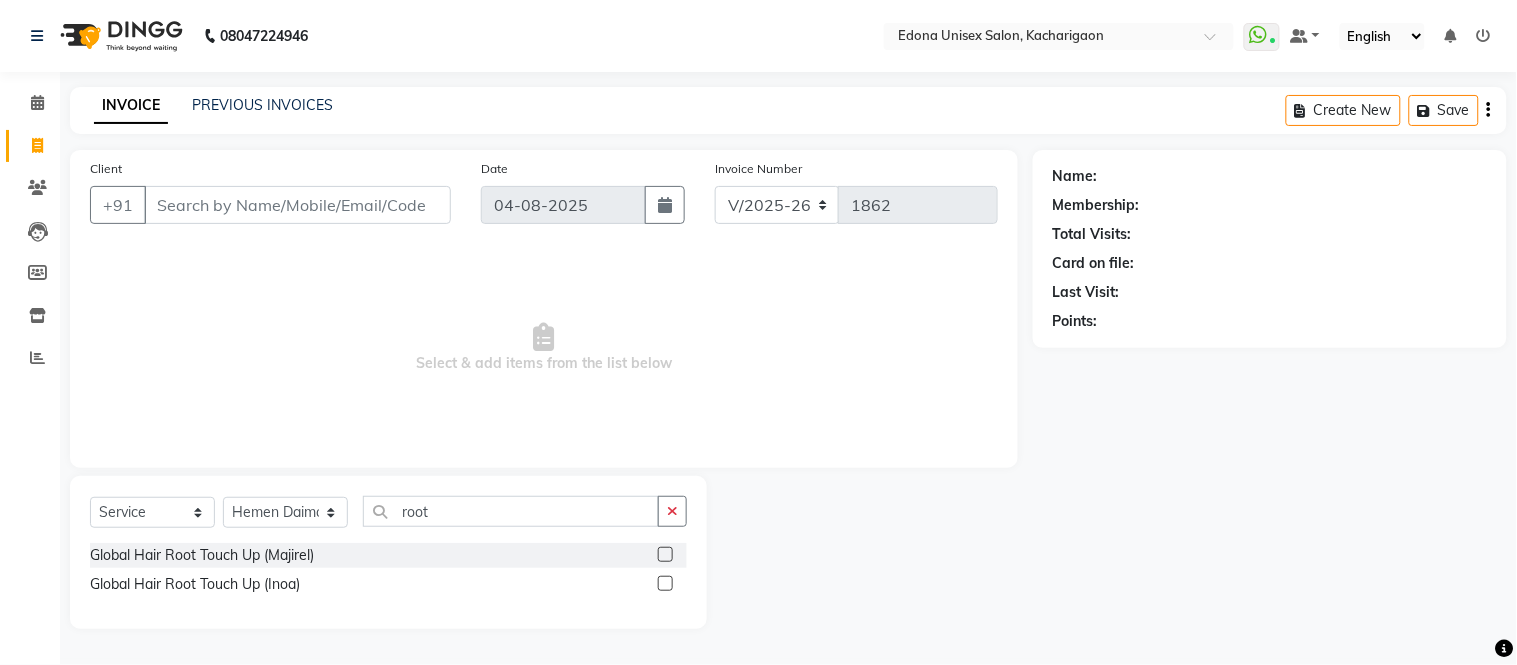 click on "Global Hair Root Touch Up (Majirel)  Global Hair Root Touch Up (Inoa)" 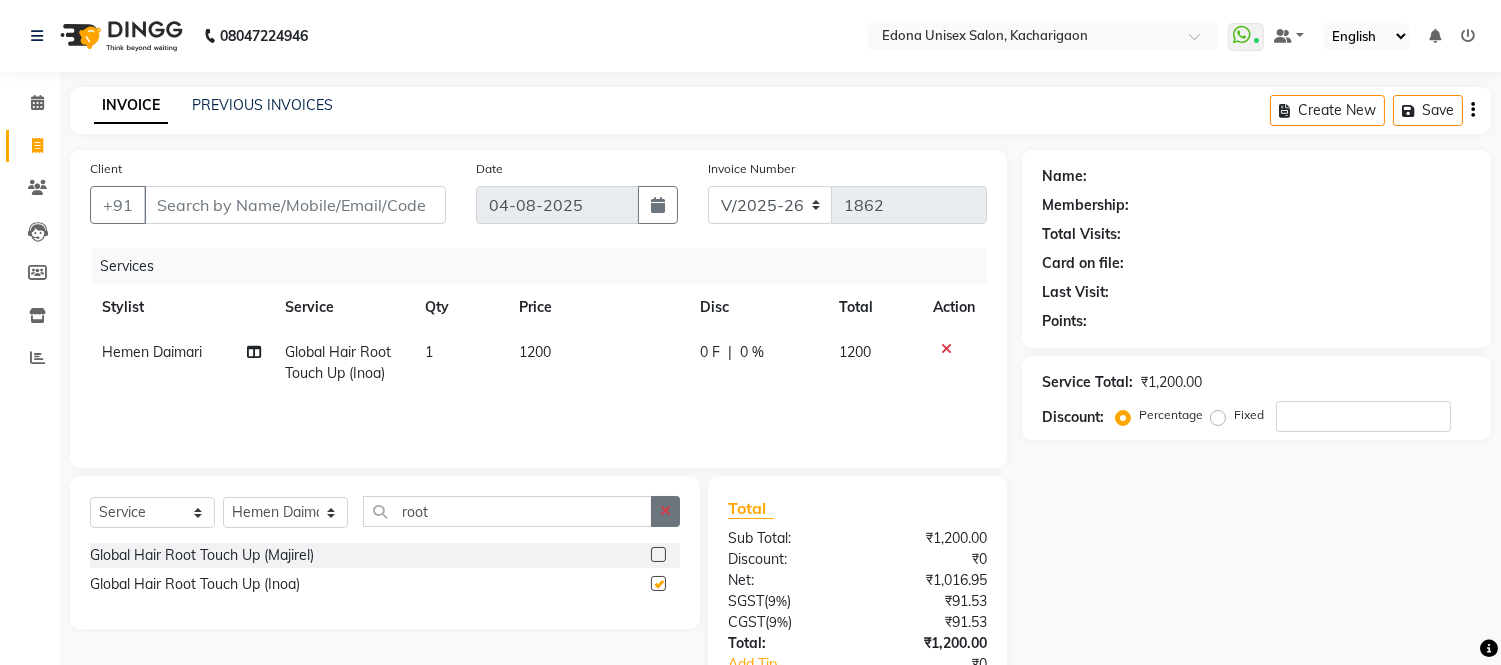 click 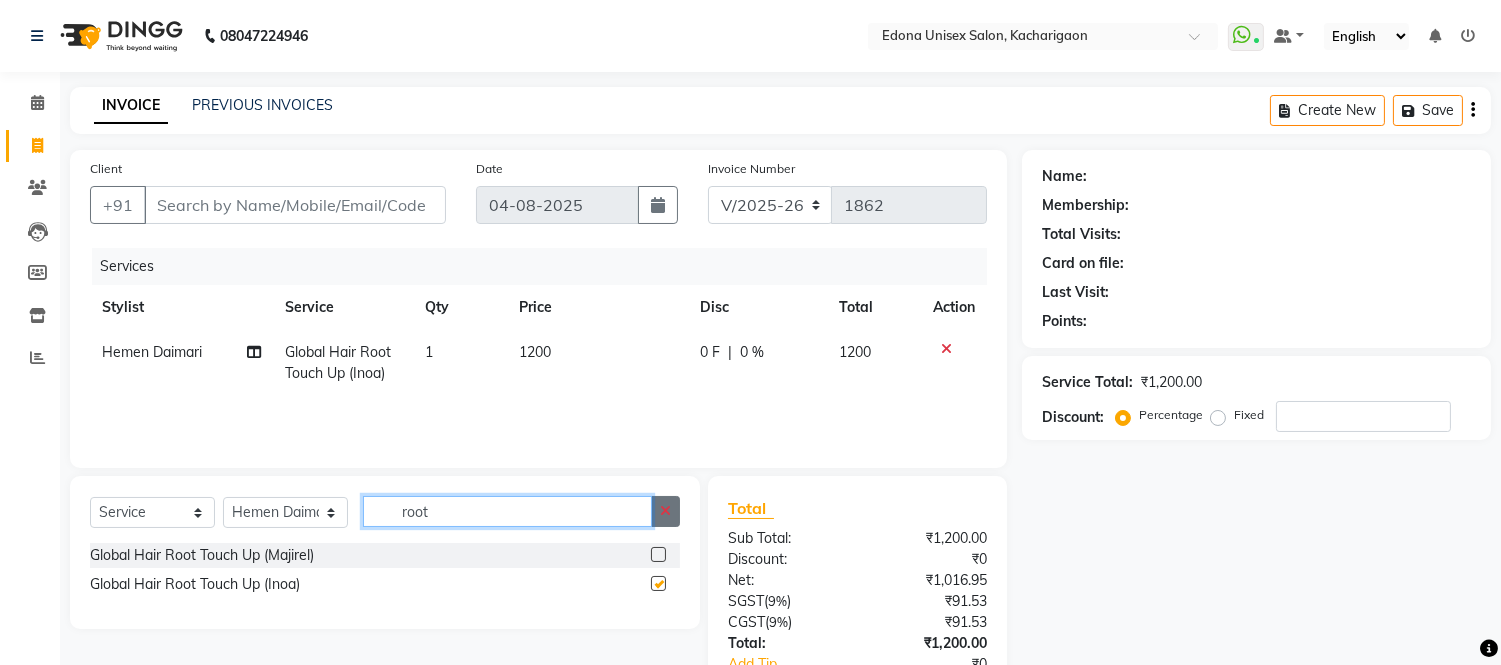type 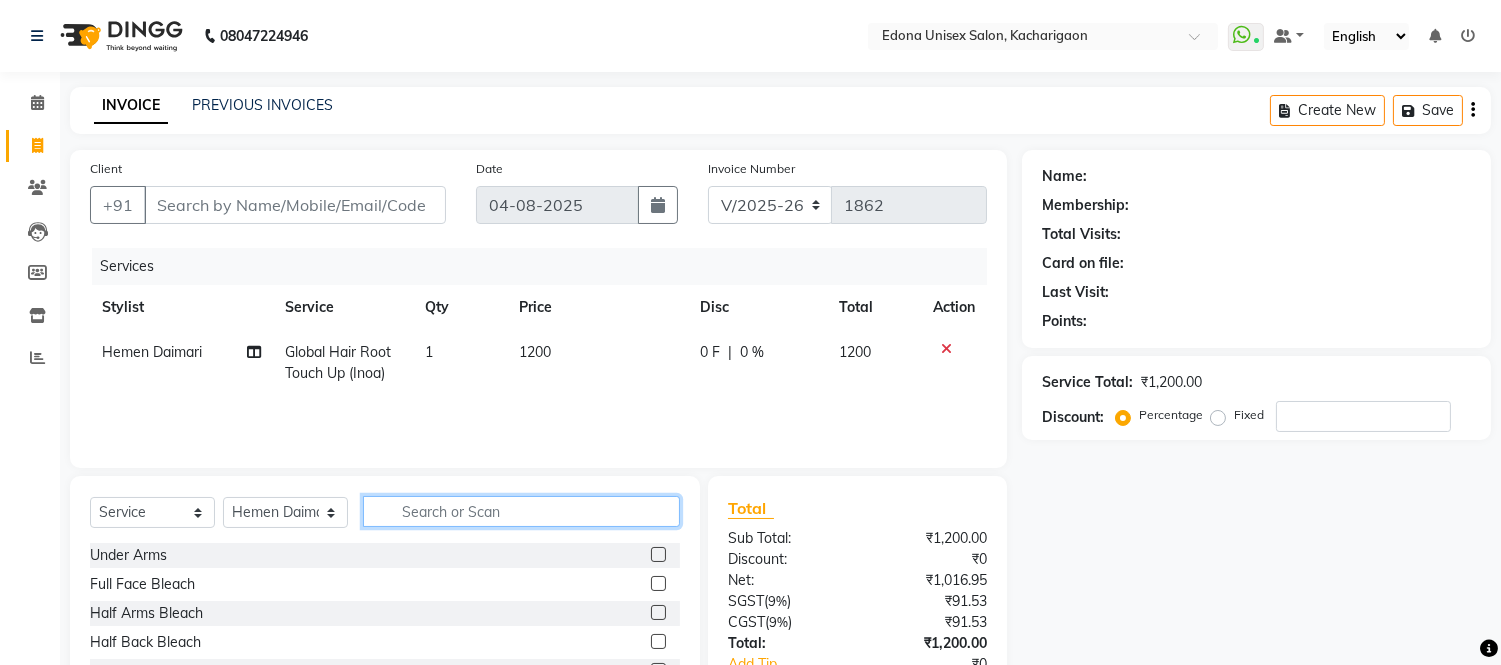 checkbox on "false" 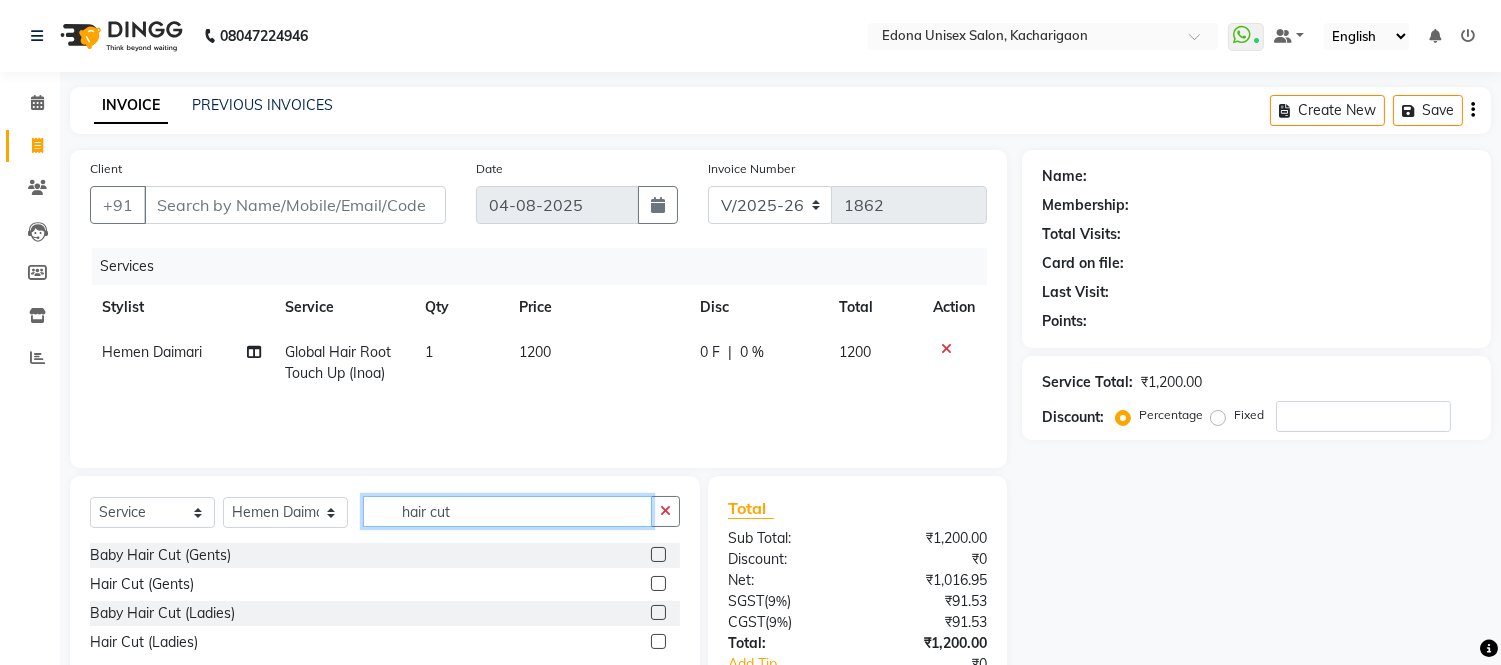 type on "hair cut" 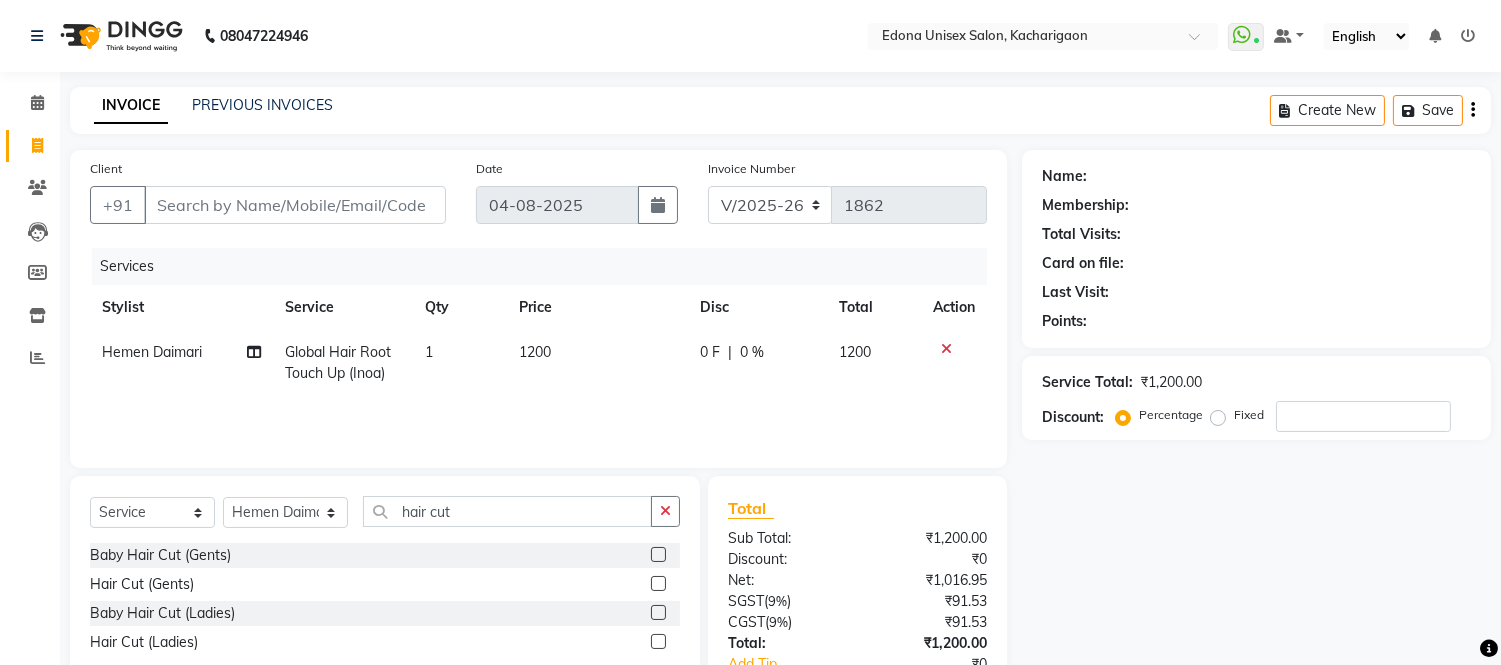 click 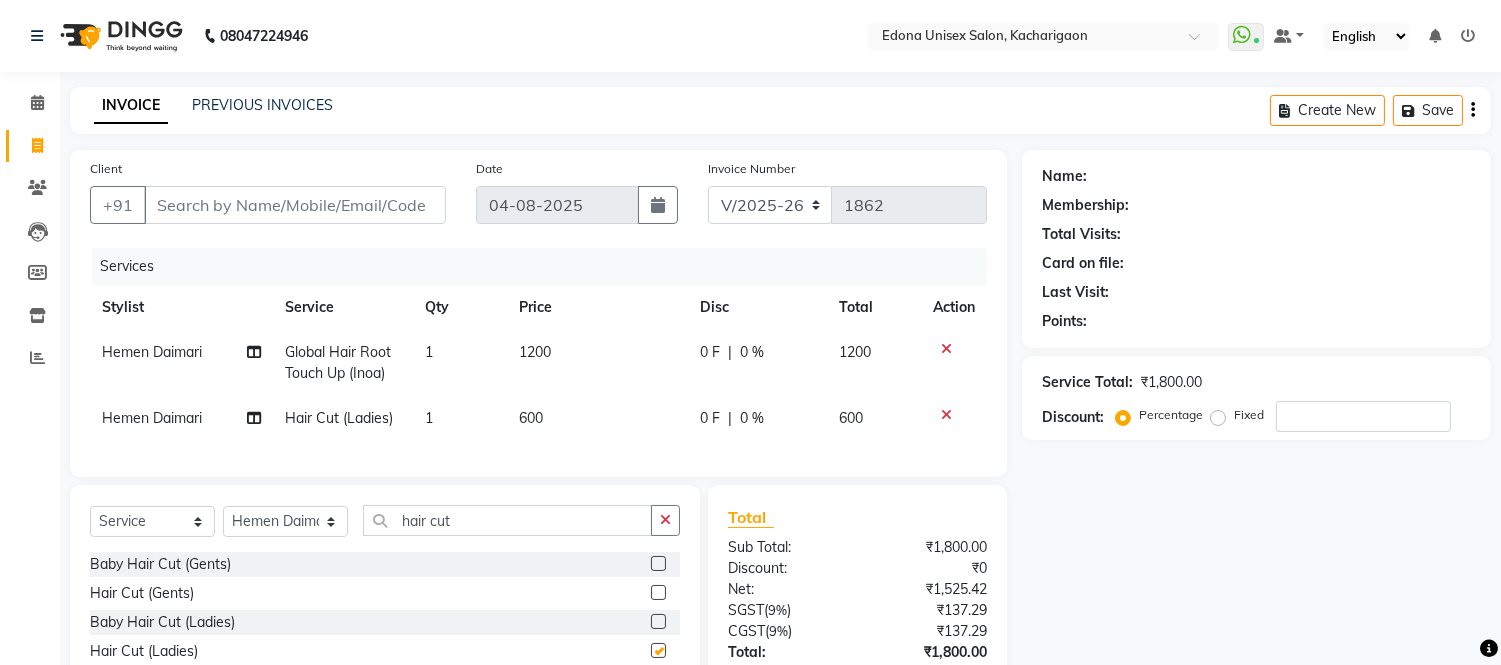checkbox on "false" 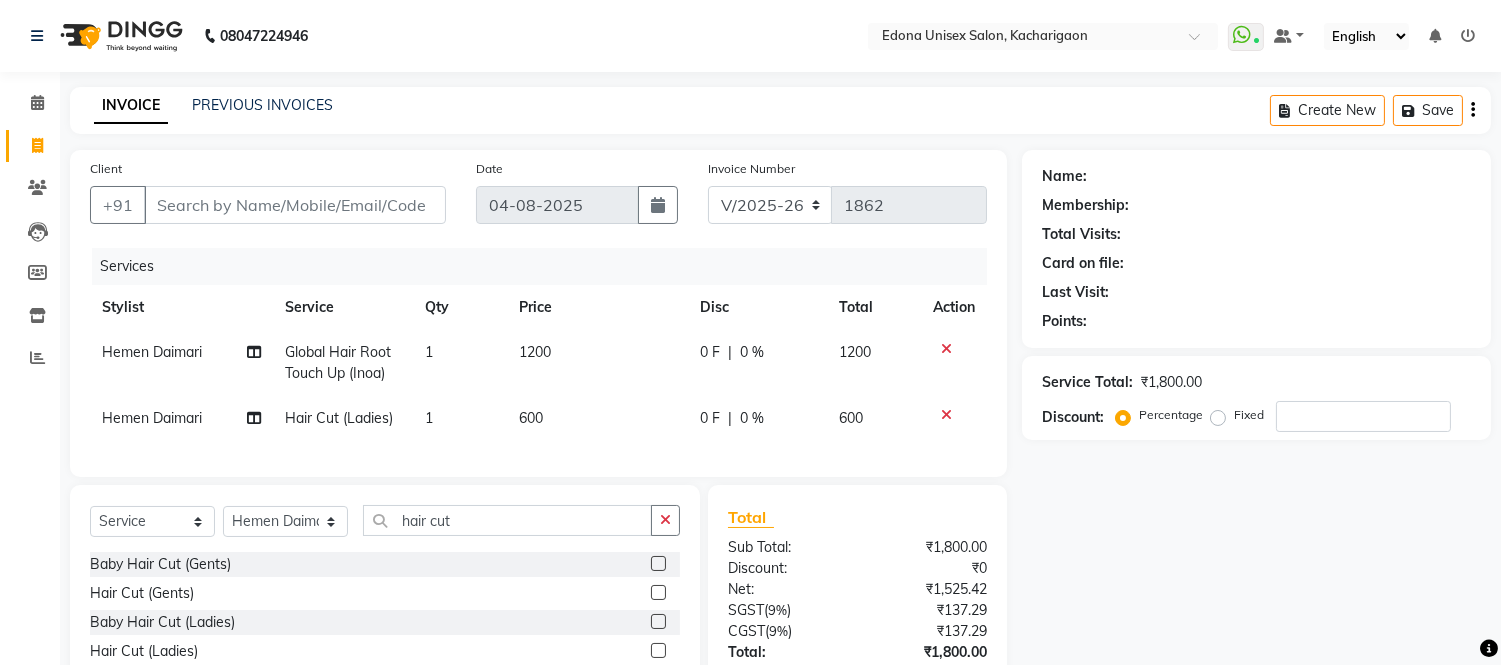 click on "600" 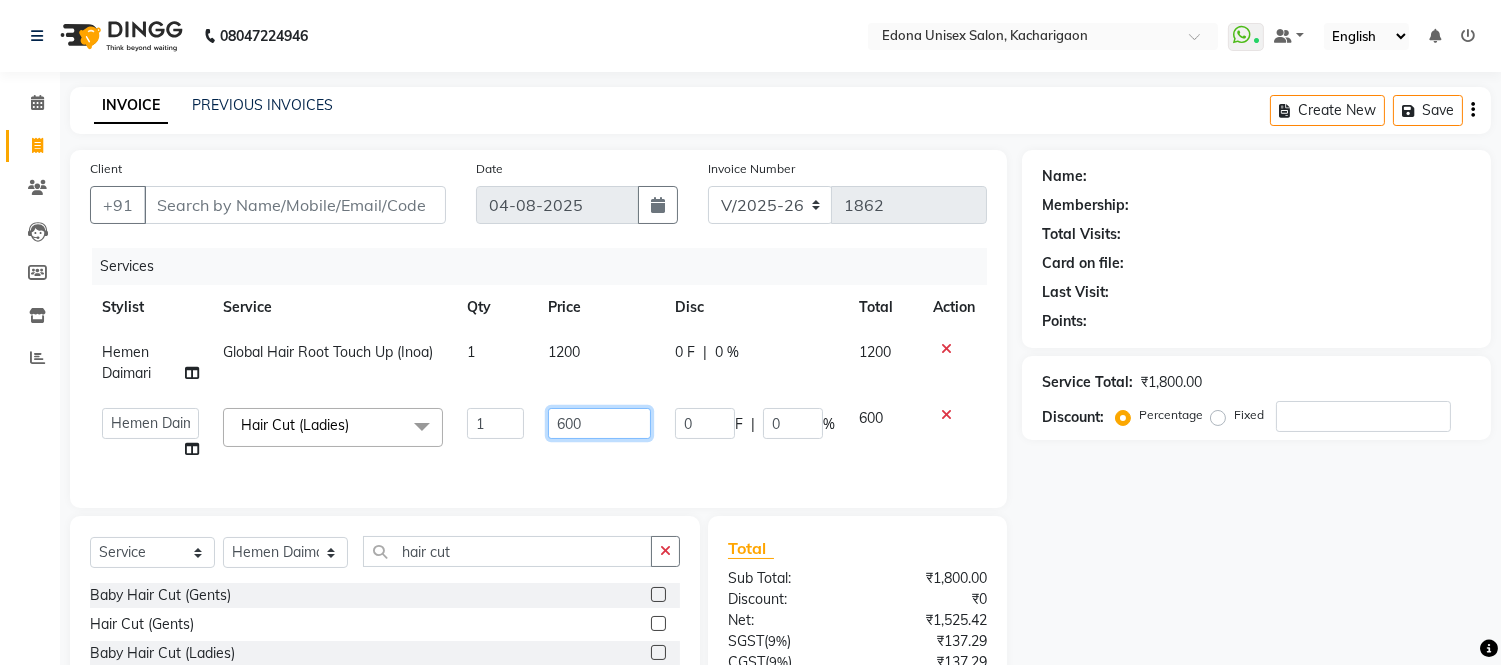 click on "600" 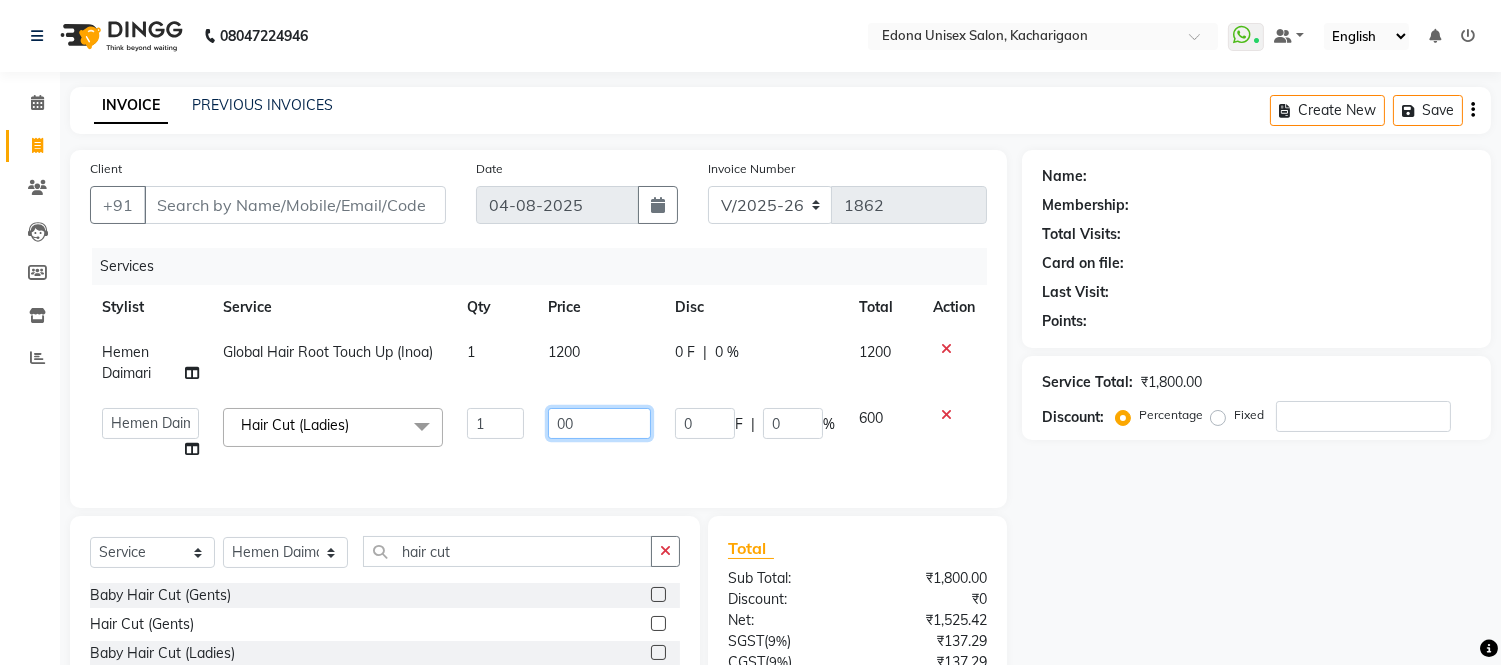 type on "700" 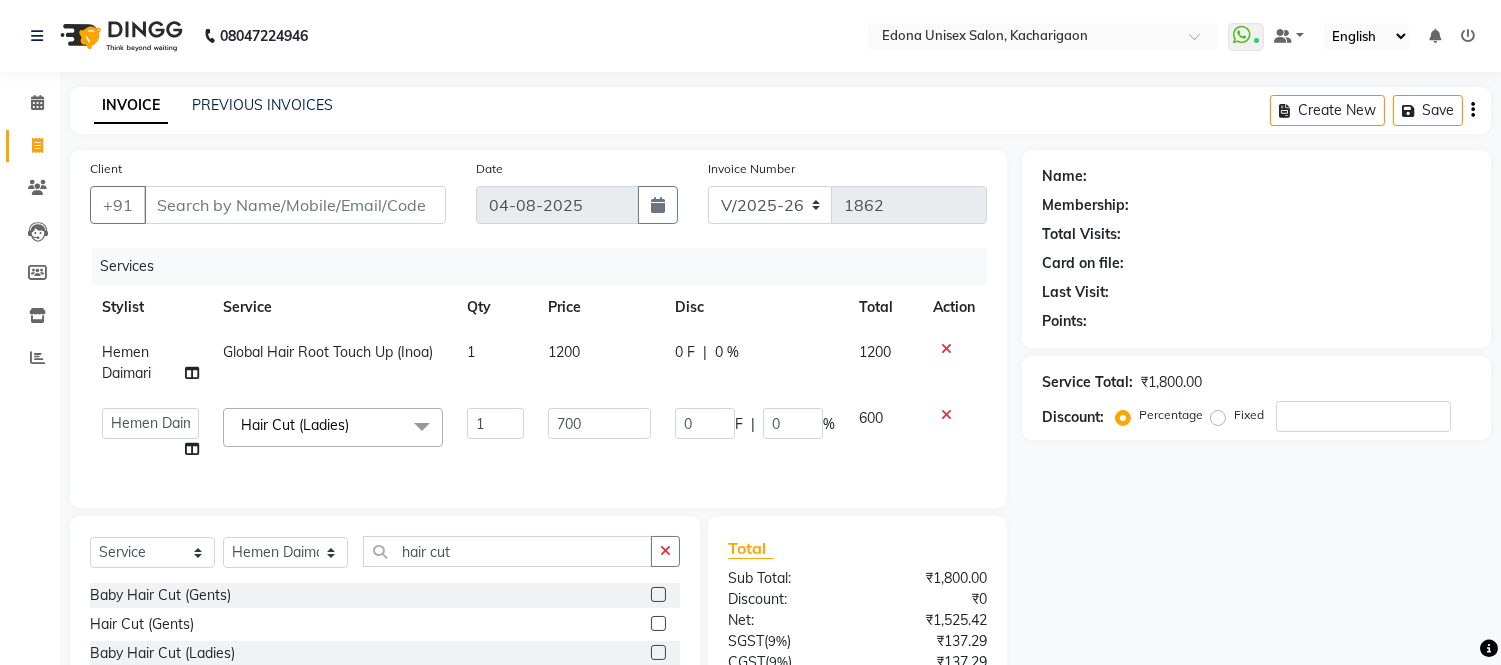 click on "Services Stylist Service Qty Price Disc Total Action [LAST] [FIRST] Global Hair Root Touch Up (Inoa) 1 1200 0 F | 0 % 1200  Admin   [LAST] [FIRST]   [LAST] [FIRST]   [LAST] [FIRST]   [LAST] [FIRST]   [LAST] [FIRST]   [LAST] [FIRST]   [LAST]   [LAST] [FIRST]   [LAST] [FIRST]   [LAST] [FIRST]   [LAST] [FIRST]   [LAST]   [LAST] [FIRST]   [LAST] [FIRST]   [LAST] [FIRST]   [LAST] [FIRST]  Hair Cut (Ladies)  x Under Arms Full Face Bleach Half Arms Bleach Half Back Bleach Full Face & Neck Bleach Half Feet Bleach Full Arms Bleach Full Back Bleach Full Feet Bleach Full Body Bleach Nano Plastia Neck D-Tan Full/Face D-Tan Half Arms D-Tan Half Feet D-Tan Back D-Tan Full Arms D-Tan Full Feet D-Tan Other Pack Clean Up Lotus Clean Up Jeannot Clean Up Cheryl'S Clean Up O3 Clean Up Basic Facial O3 D-Tan Clean Up Advanced Facial Cheryl'S Facial Jeannot Facial O3+ Whitning & Brighting Facial Lotus (Preservita) Facial O3+ Shine & Glow Facial O3+ Anti Agening Facial O3+ Anti Pigmention Facial Treatment Facial Bridal Facial Hydra facial" 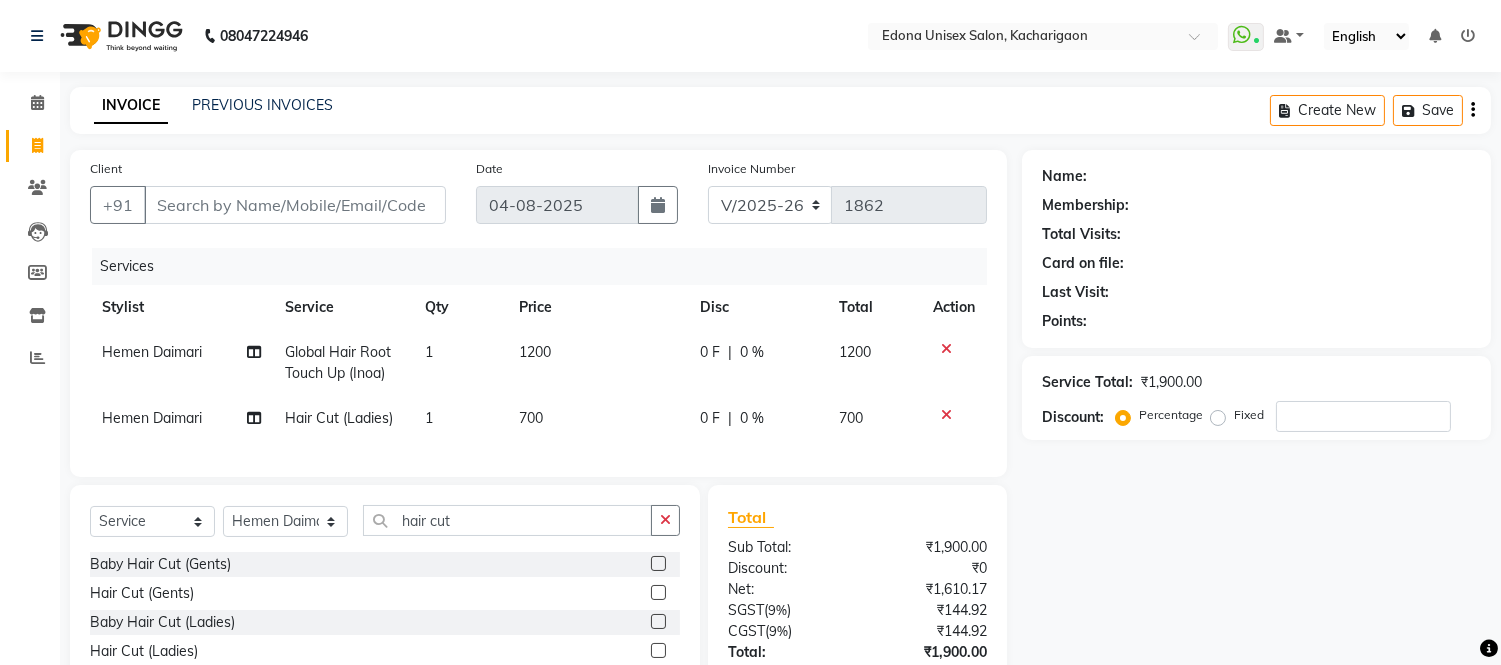 scroll, scrollTop: 111, scrollLeft: 0, axis: vertical 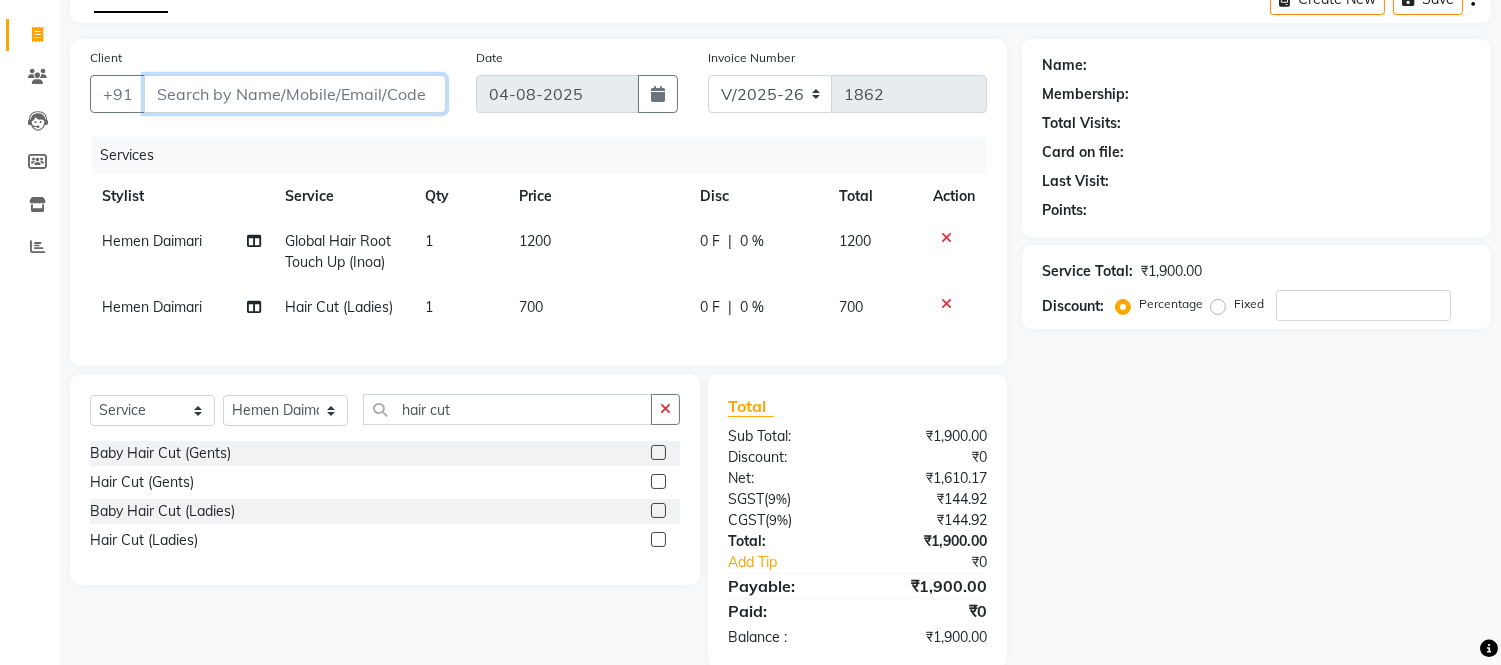 click on "Client" at bounding box center (295, 94) 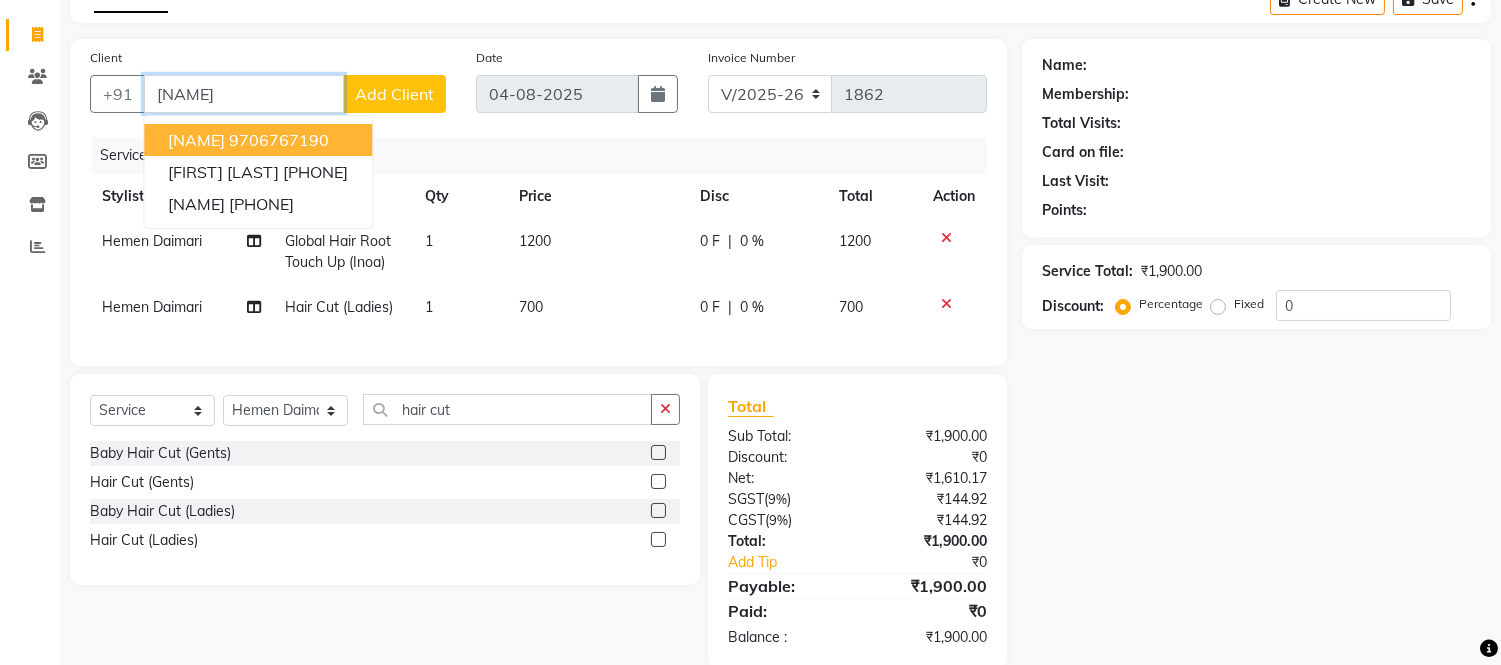 click on "[NAME]  [PHONE]" at bounding box center [258, 140] 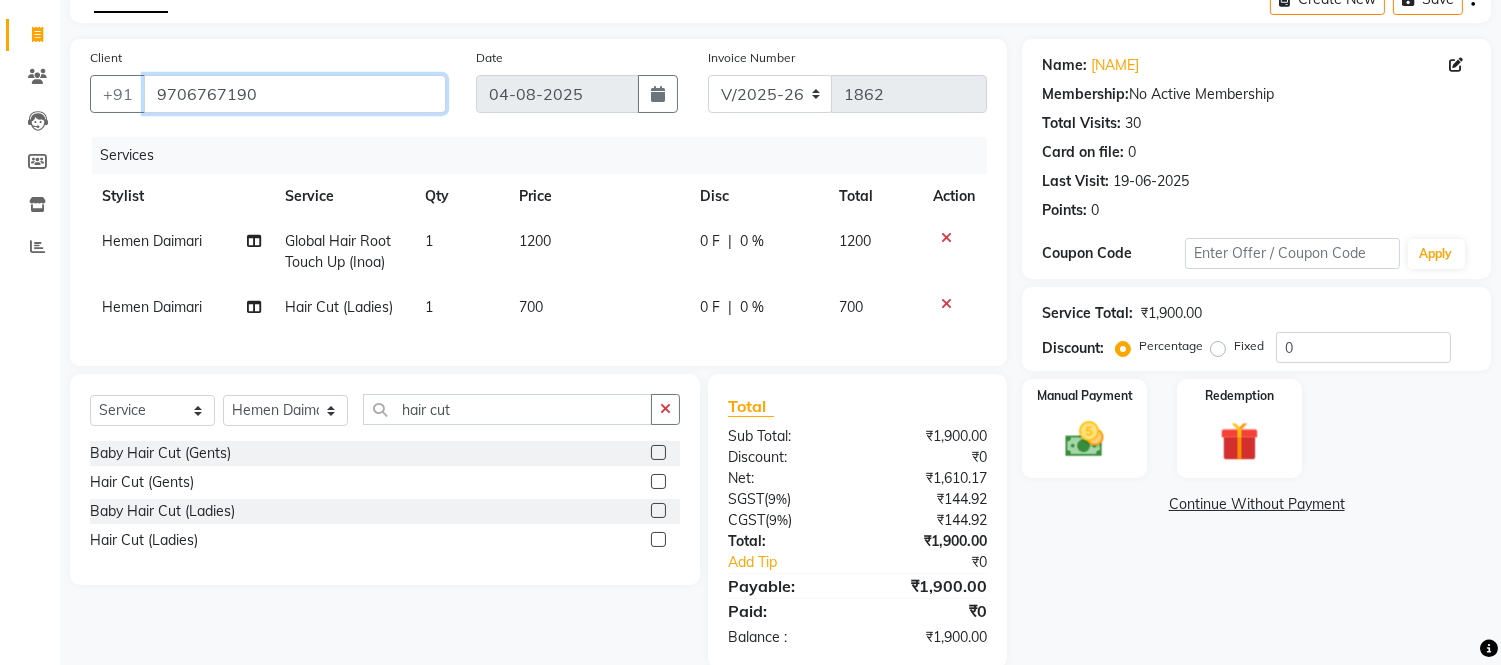 drag, startPoint x: 150, startPoint y: 86, endPoint x: 275, endPoint y: 86, distance: 125 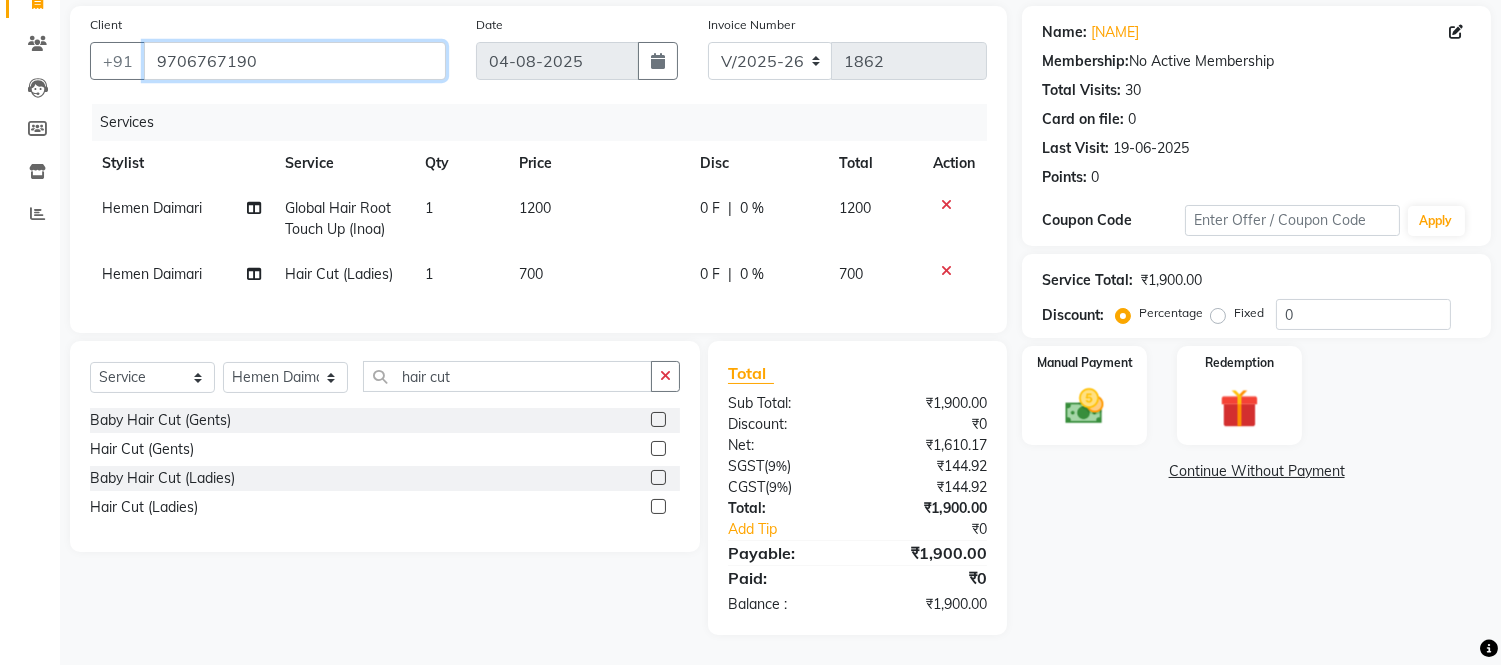 click on "9706767190" at bounding box center (295, 61) 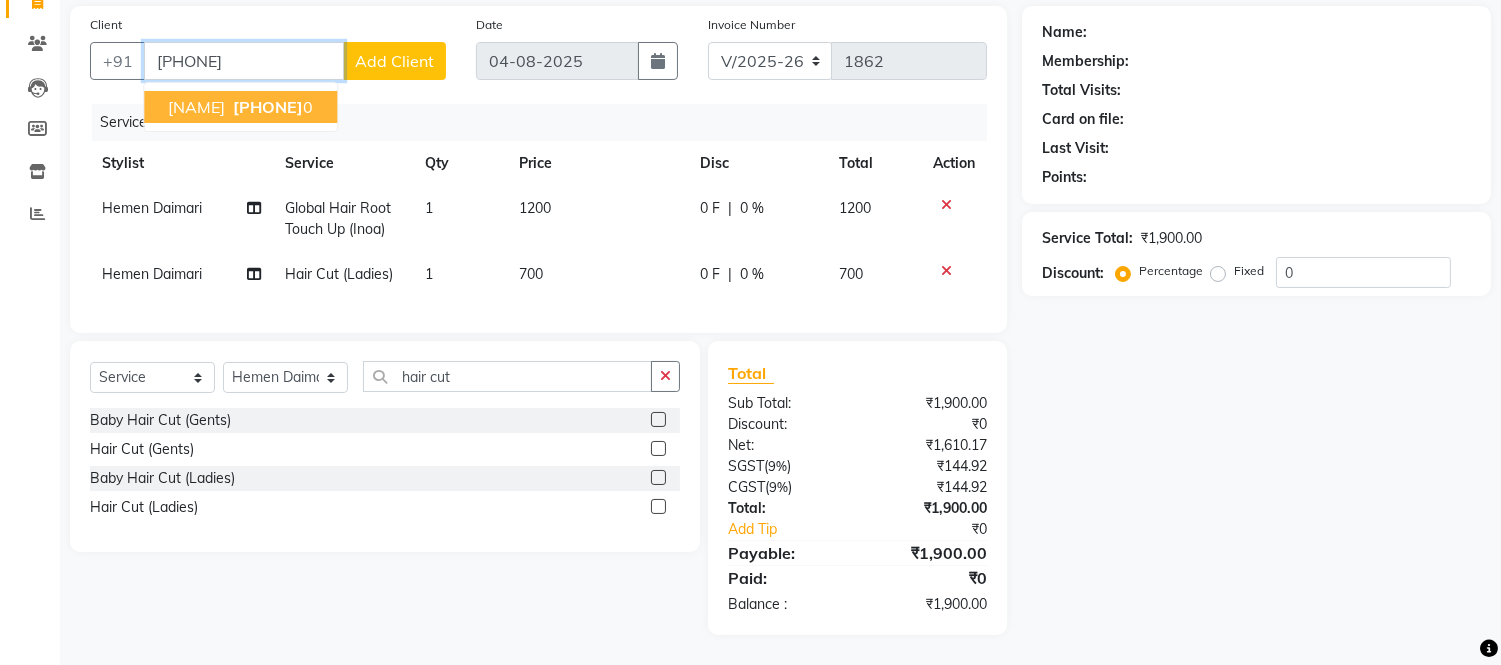 click on "[NAME]   [PHONE] 0" at bounding box center (240, 107) 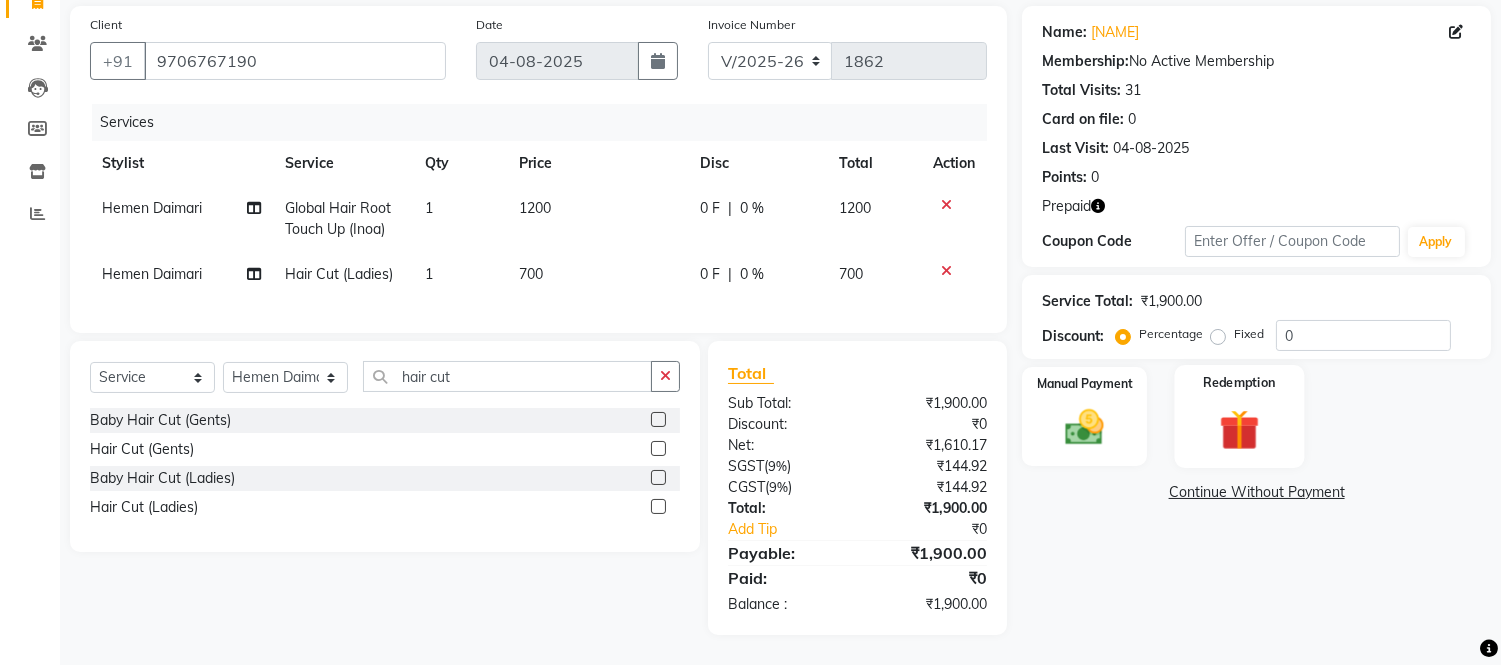 click 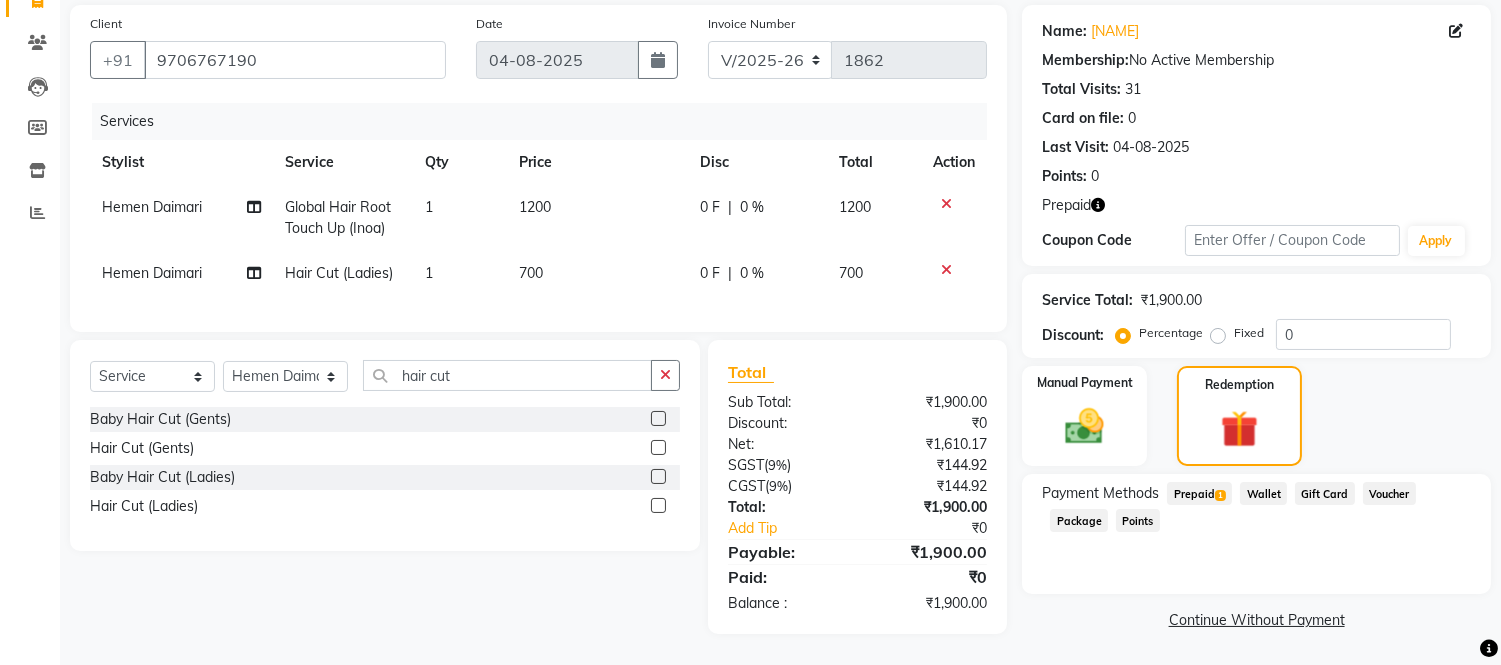 click on "Prepaid  1" 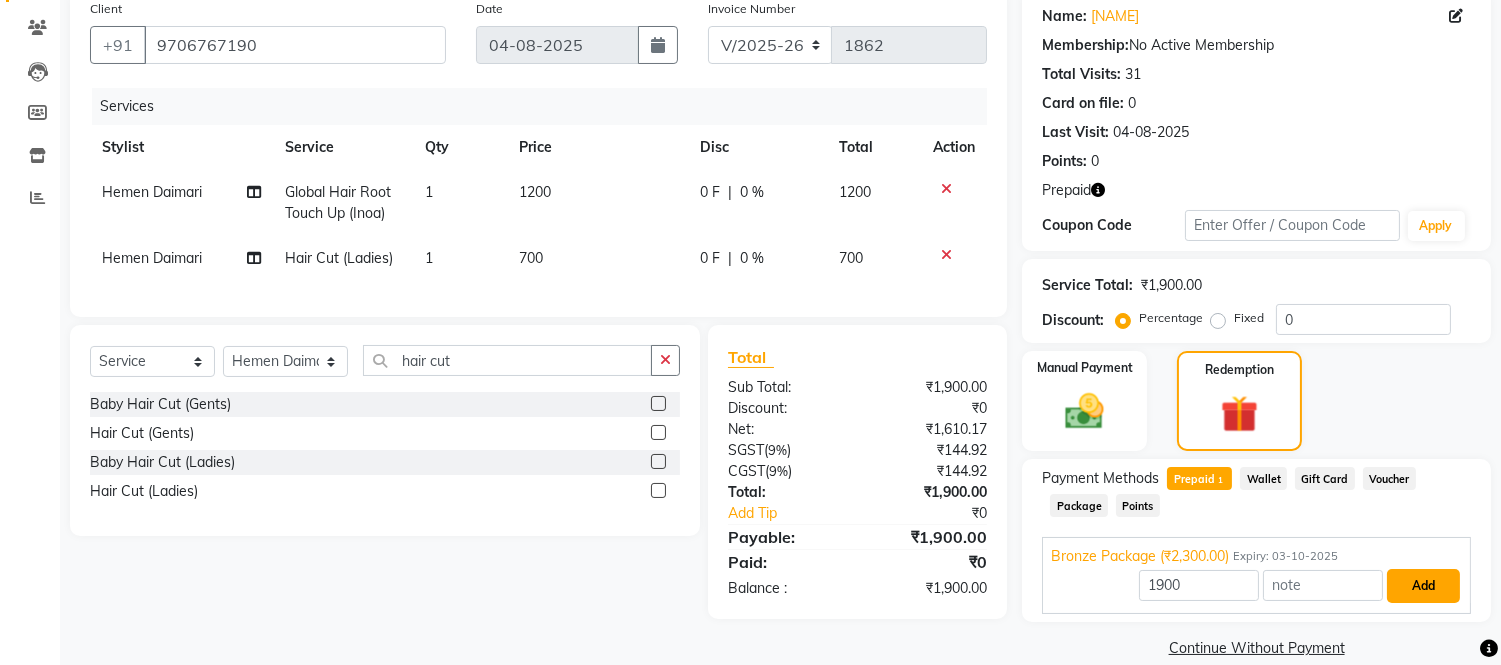 click on "Add" at bounding box center [1423, 586] 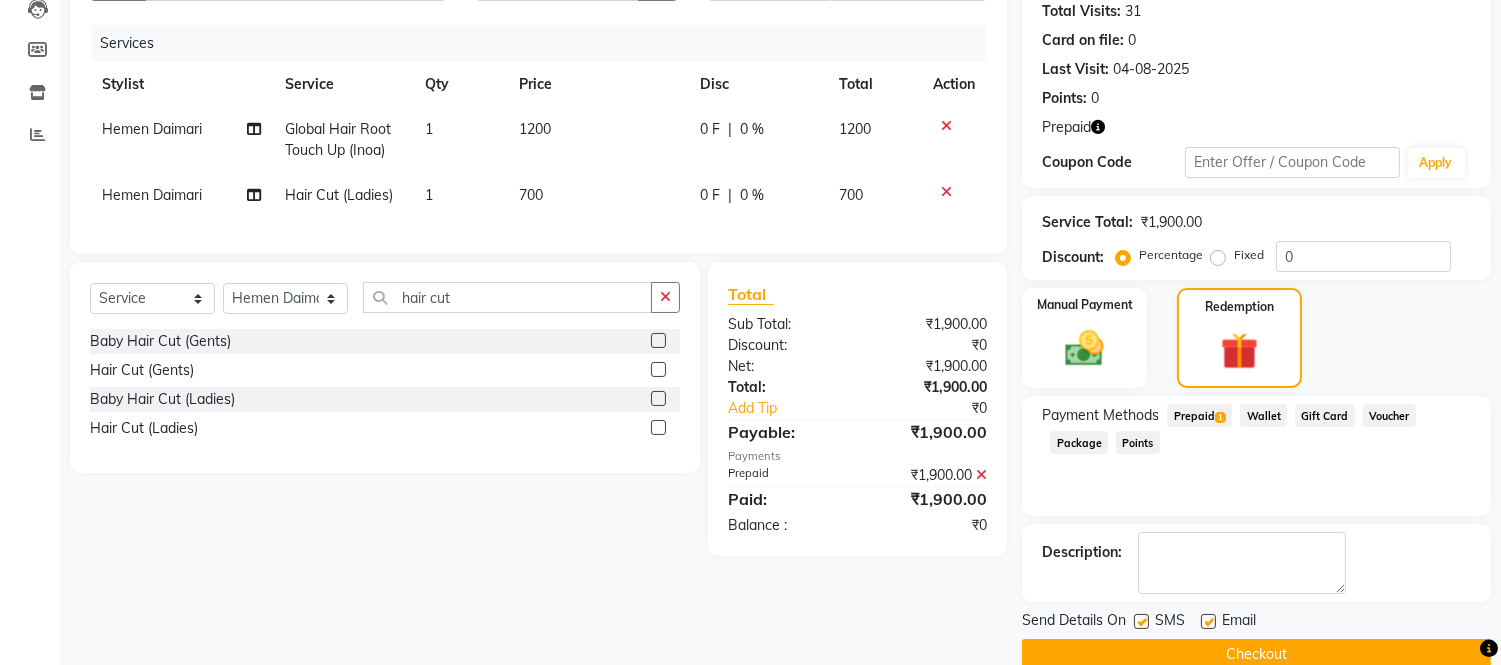 scroll, scrollTop: 256, scrollLeft: 0, axis: vertical 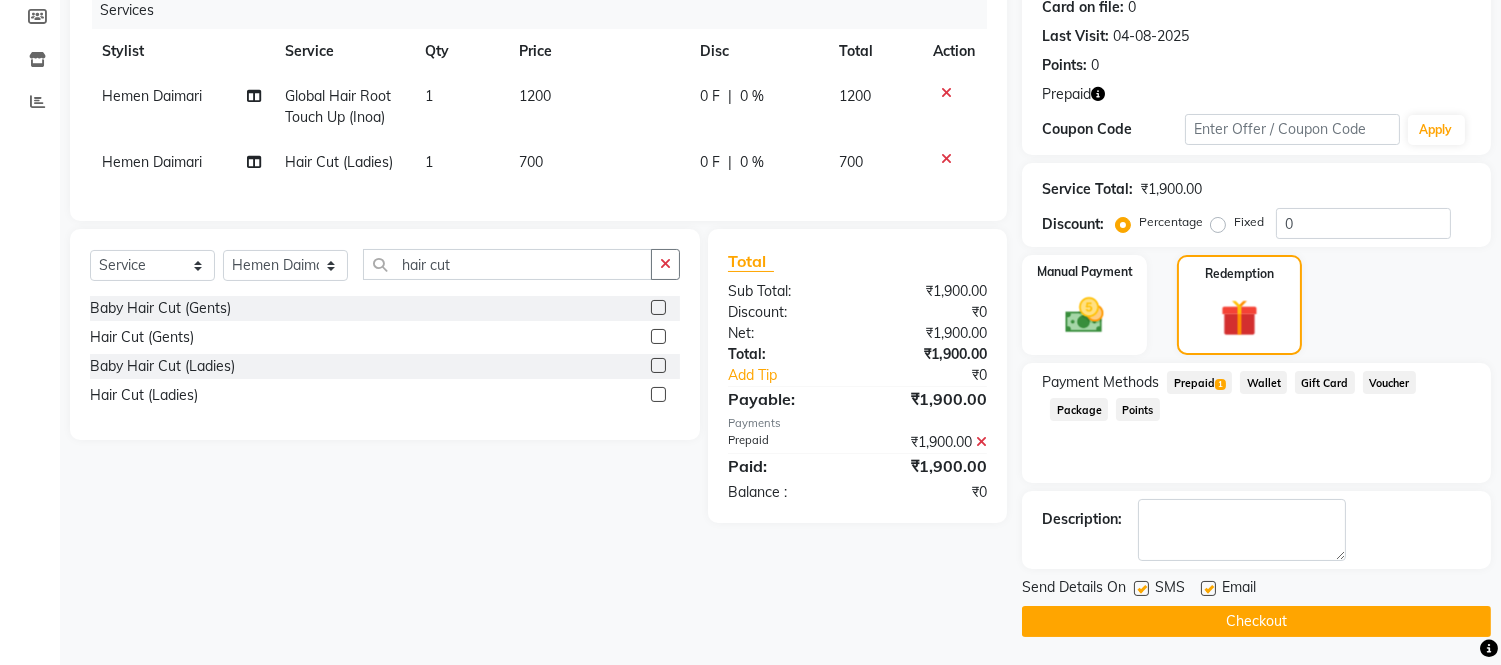 click on "Checkout" 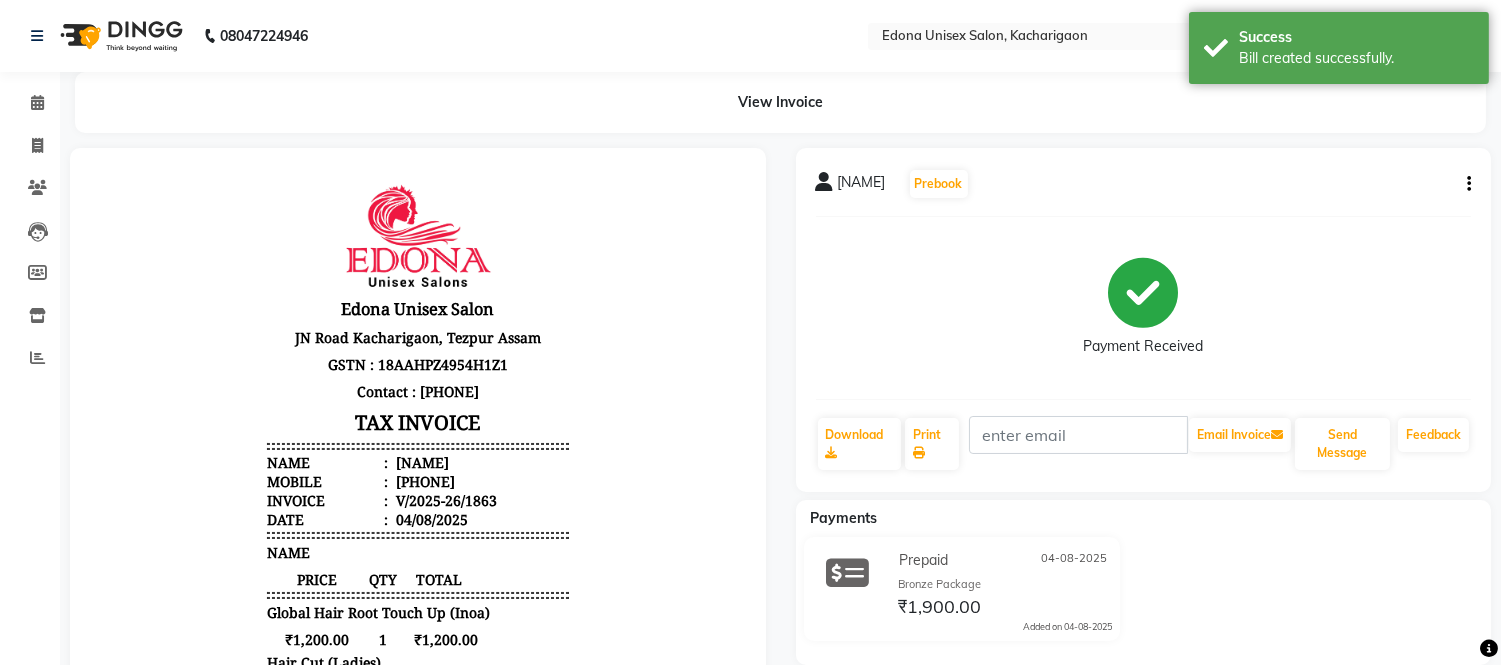 scroll, scrollTop: 0, scrollLeft: 0, axis: both 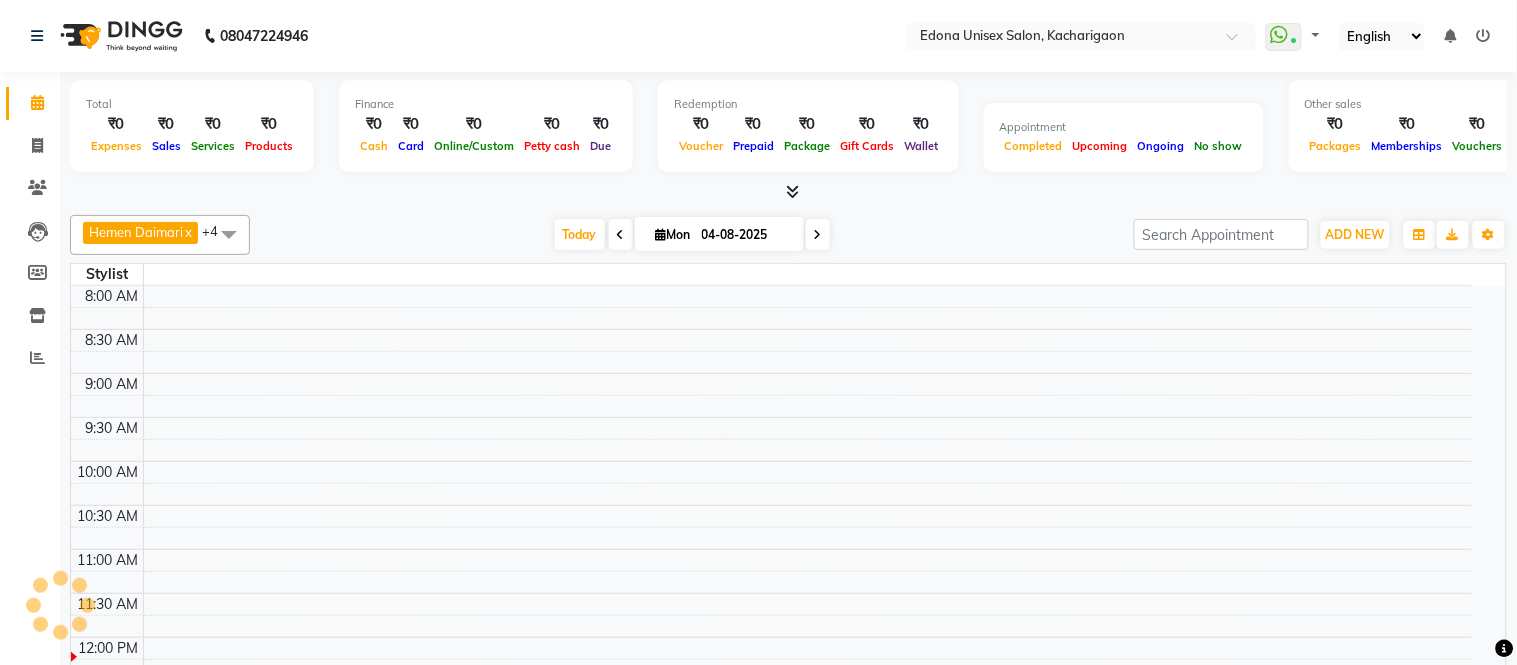 click at bounding box center [788, 192] 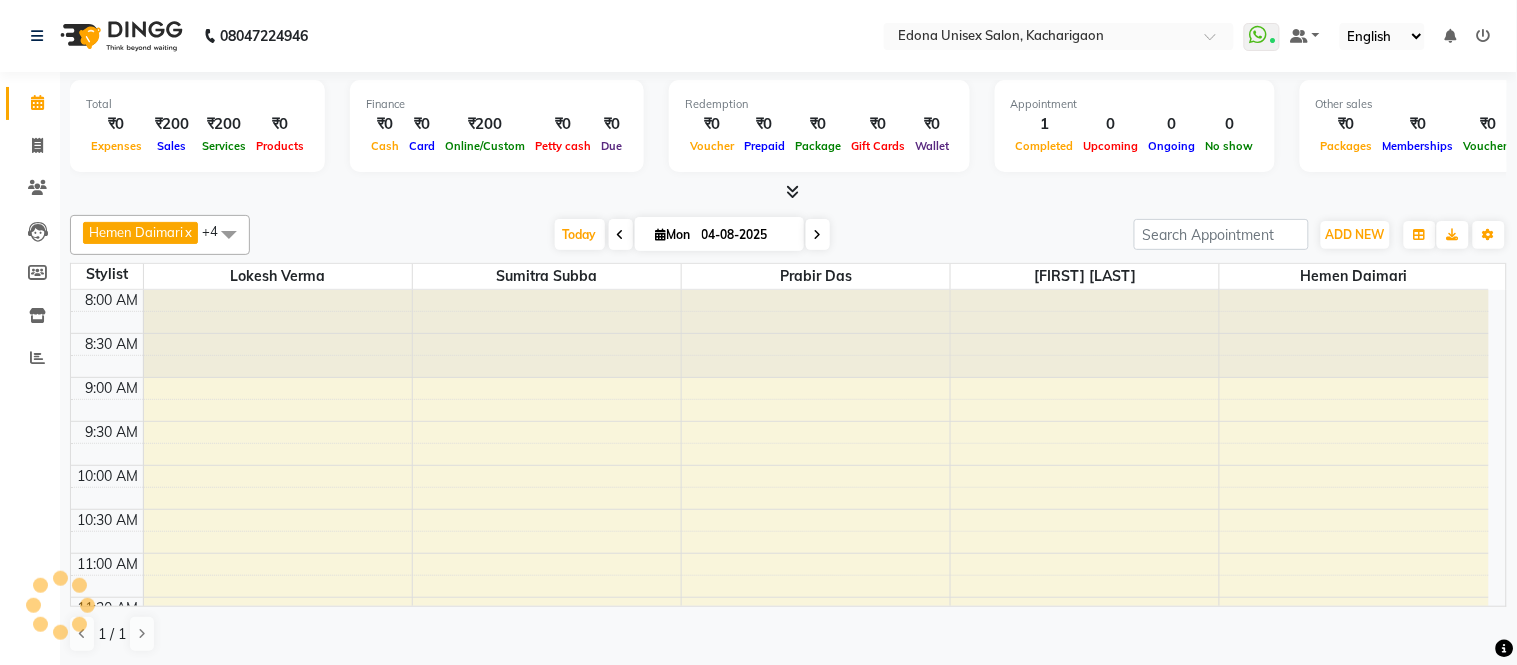 scroll, scrollTop: 0, scrollLeft: 0, axis: both 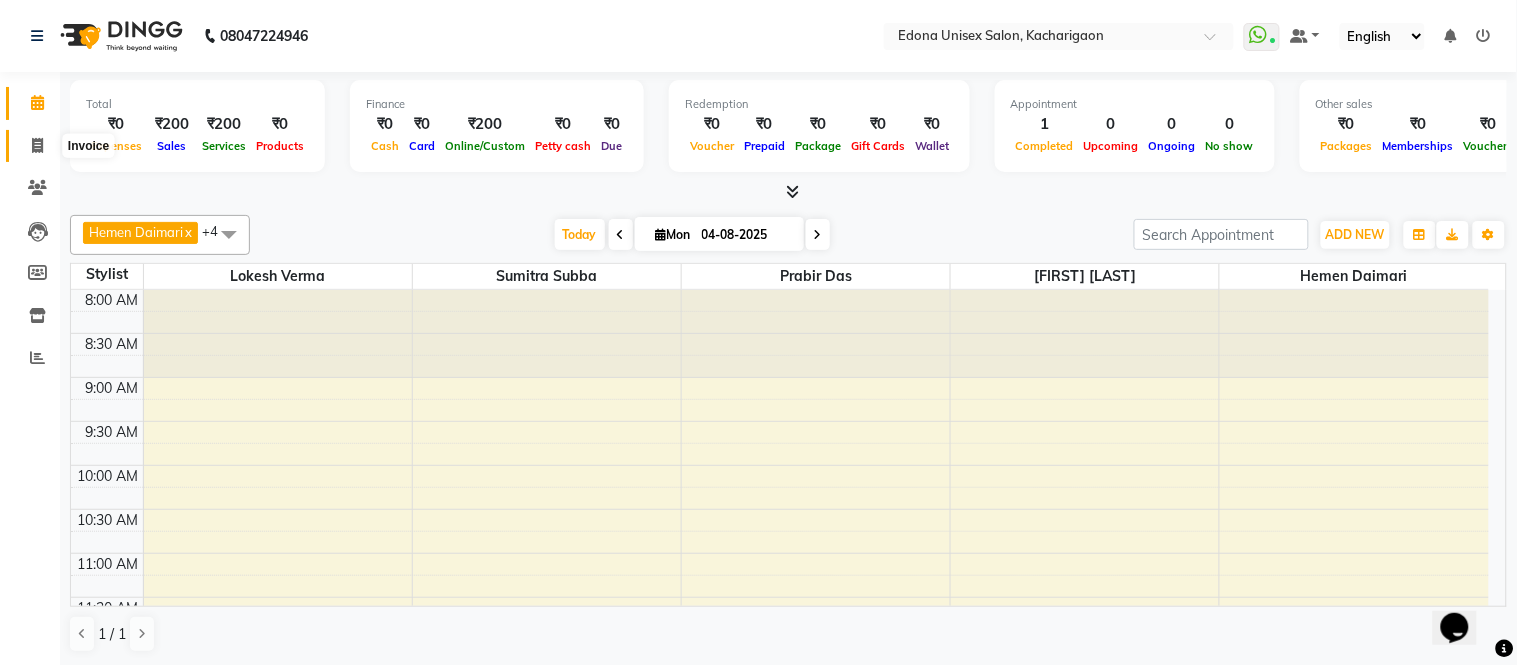 click 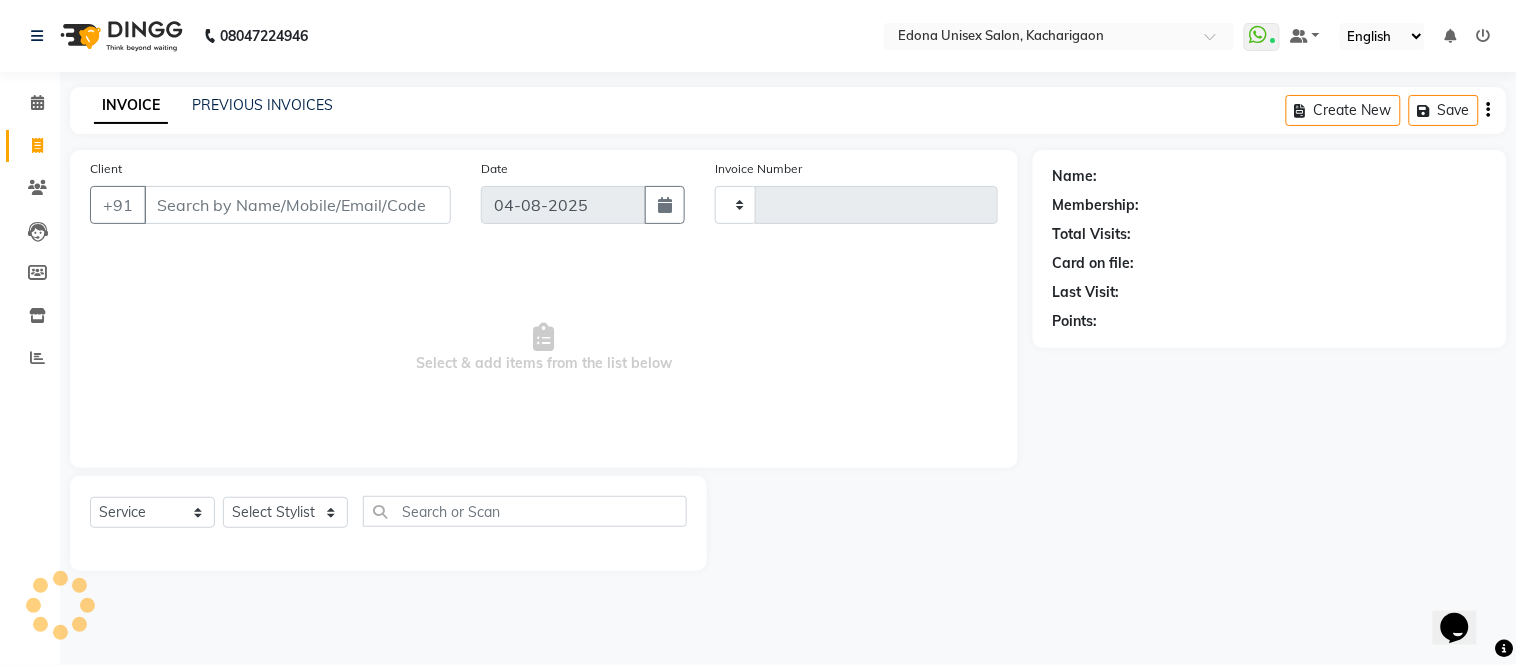 type on "1862" 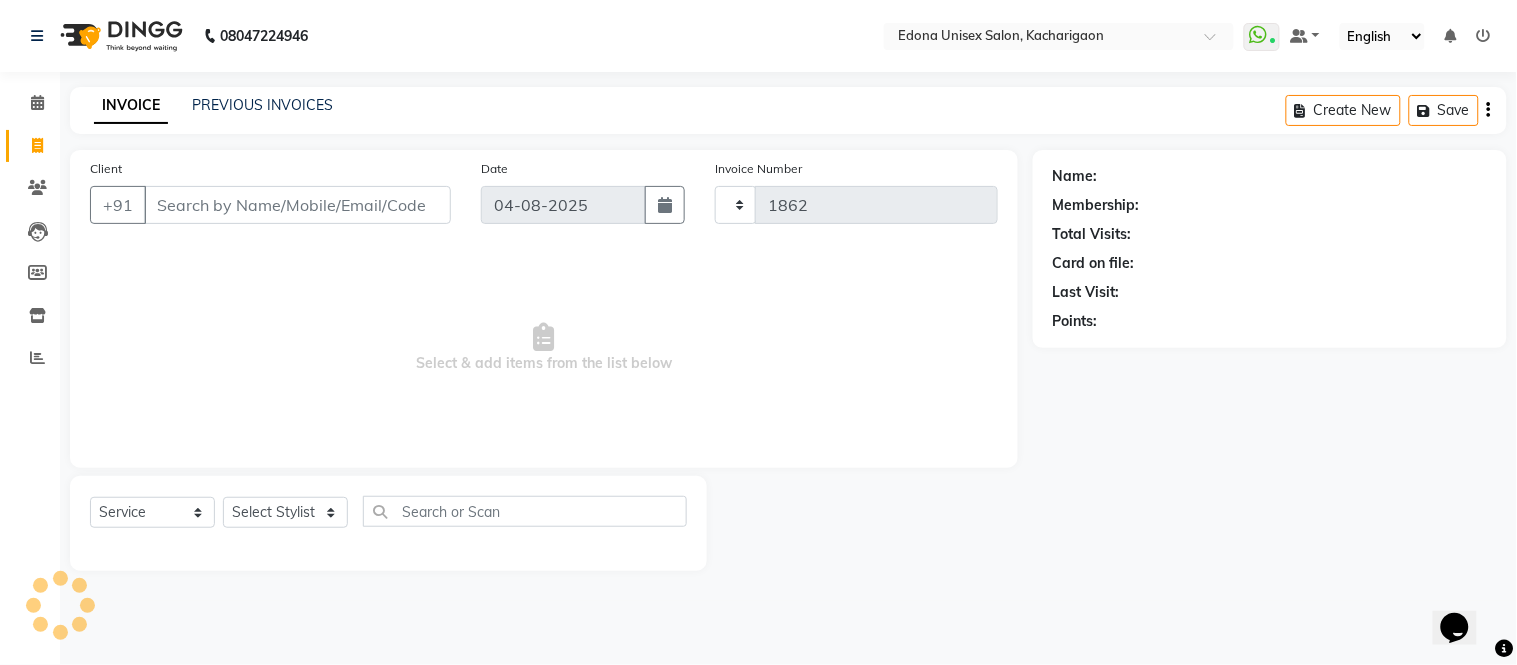 select on "5389" 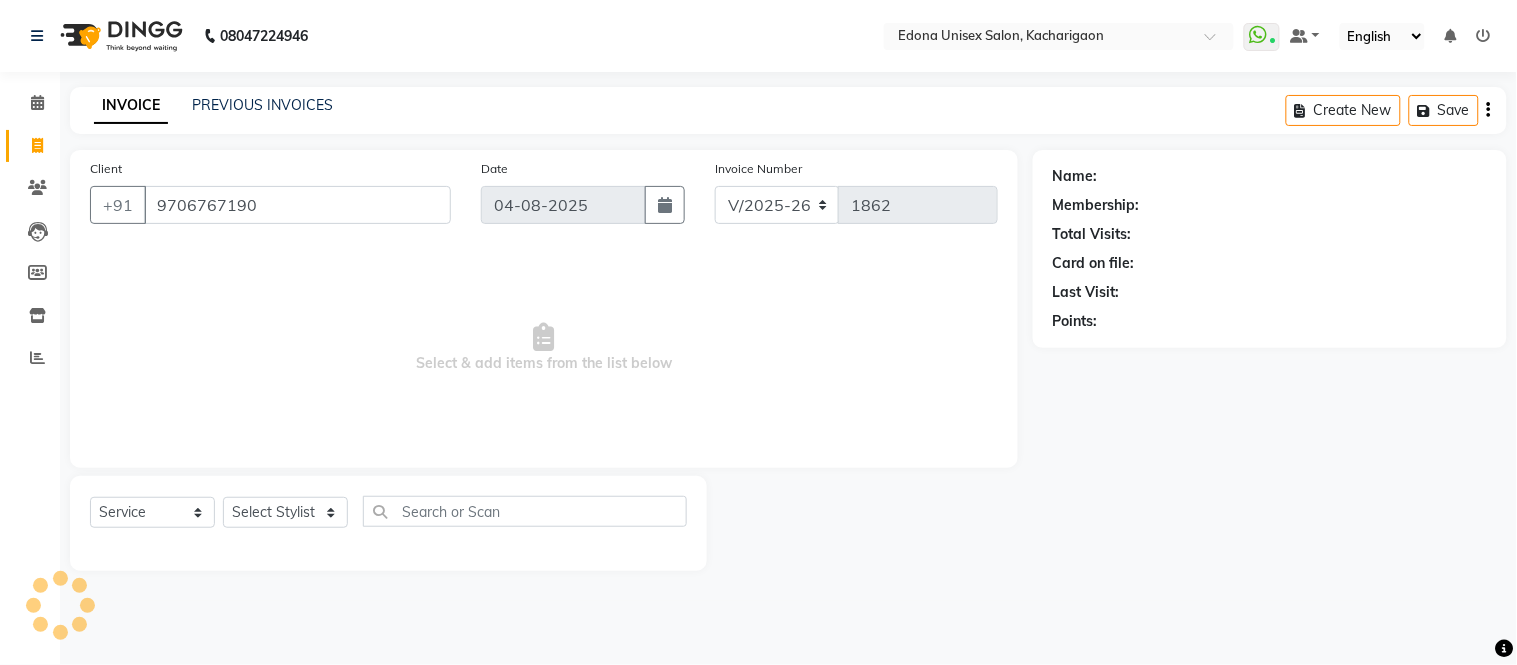 type on "9706767190" 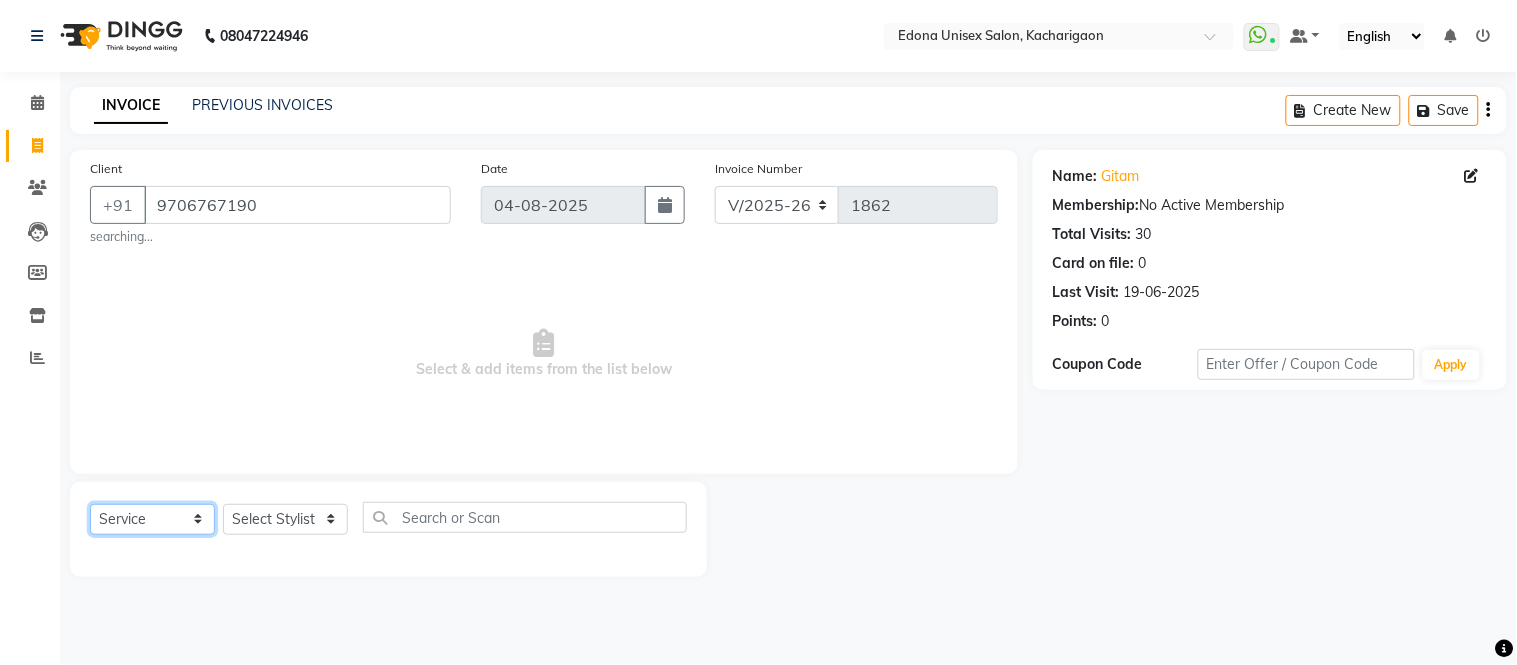 click on "Select  Service  Product  Membership  Package Voucher Prepaid Gift Card" 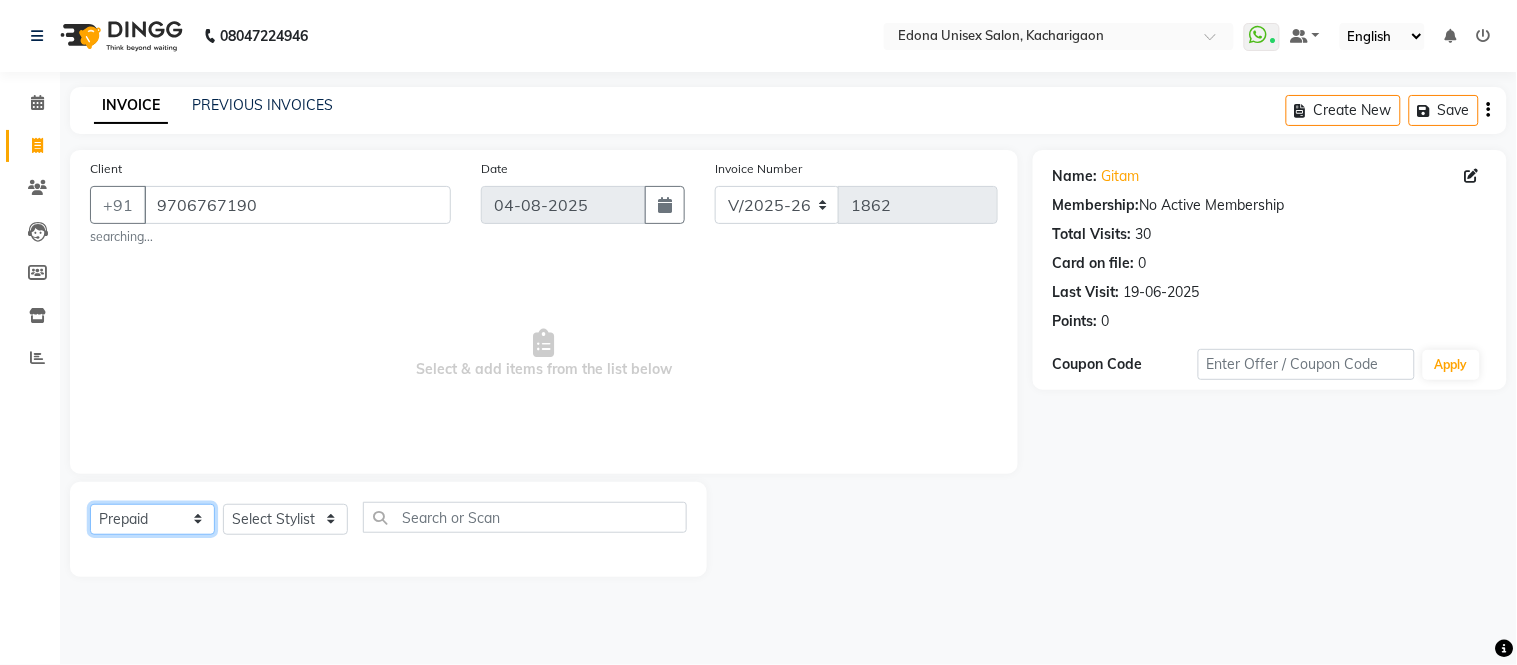 click on "Select  Service  Product  Membership  Package Voucher Prepaid Gift Card" 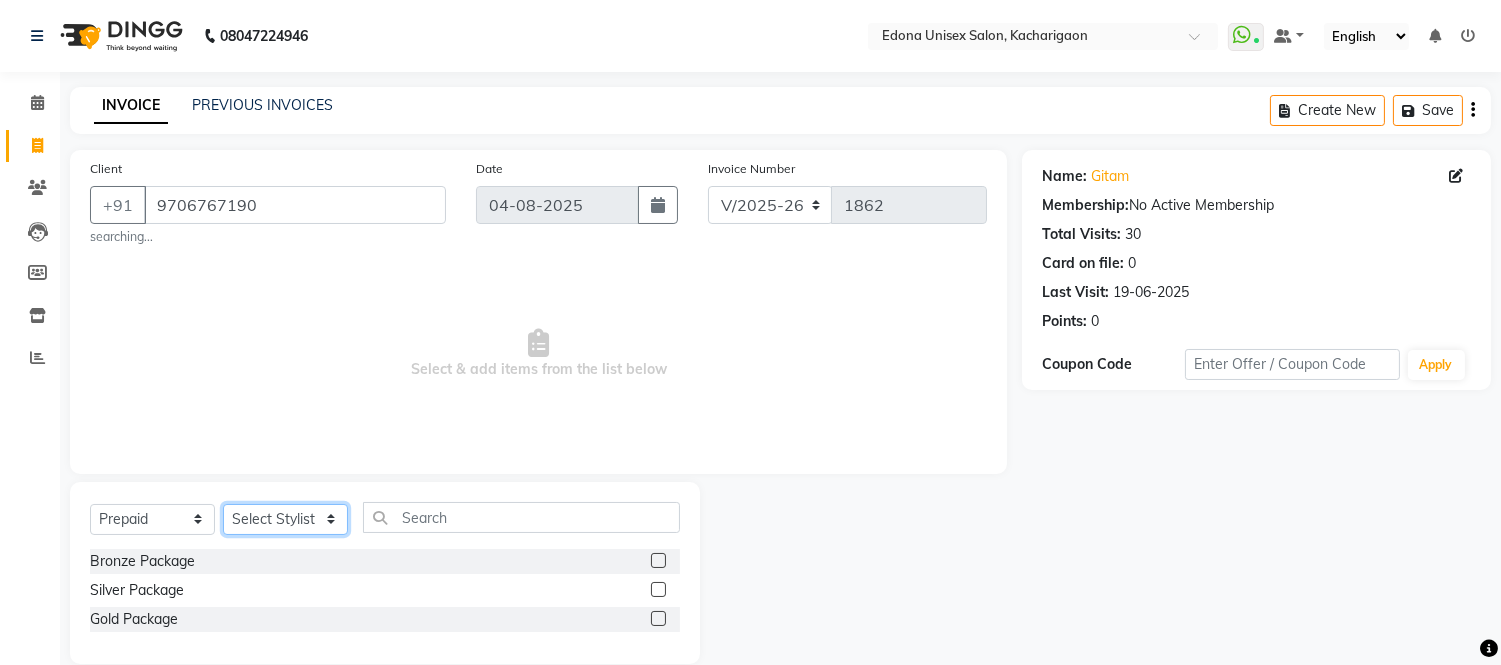 click on "Select Stylist Admin Anju Sonar Bir Basumtary Bishal Bharma Hemen Daimari Hombr Jogi Jenny Kayina Kriti Lokesh Verma Mithiser Bodo Monisha Goyari Neha Sonar Pahi Prabir Das Rashmi Basumtary Reshma Sultana Roselin Basumtary Sumitra Subba" 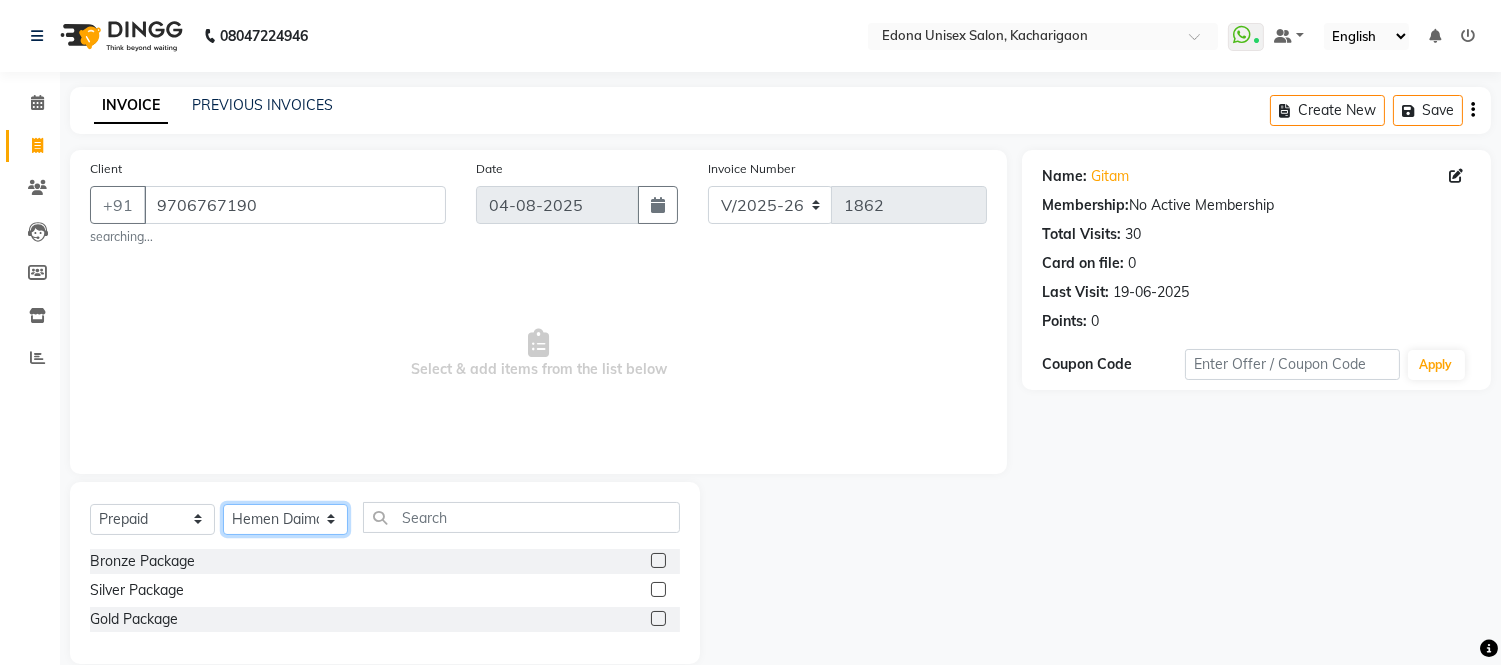 click on "Select Stylist Admin Anju Sonar Bir Basumtary Bishal Bharma Hemen Daimari Hombr Jogi Jenny Kayina Kriti Lokesh Verma Mithiser Bodo Monisha Goyari Neha Sonar Pahi Prabir Das Rashmi Basumtary Reshma Sultana Roselin Basumtary Sumitra Subba" 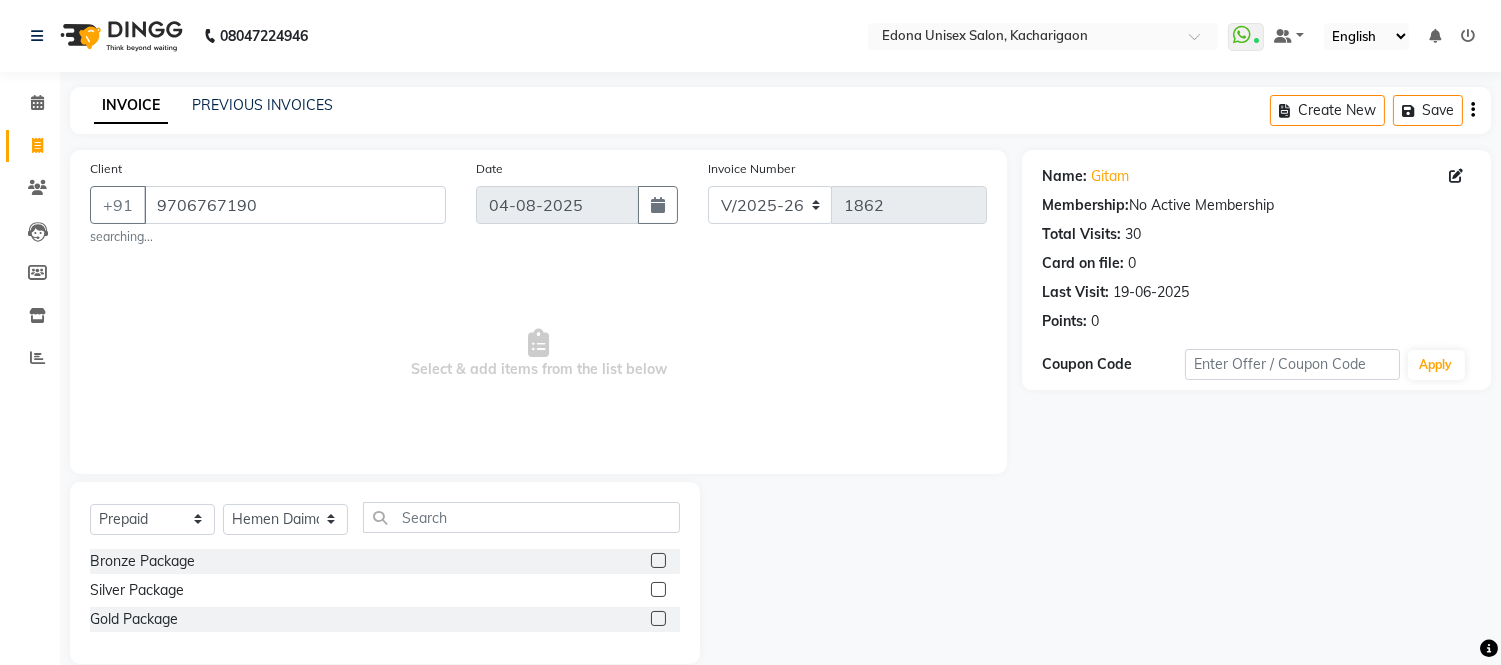 click 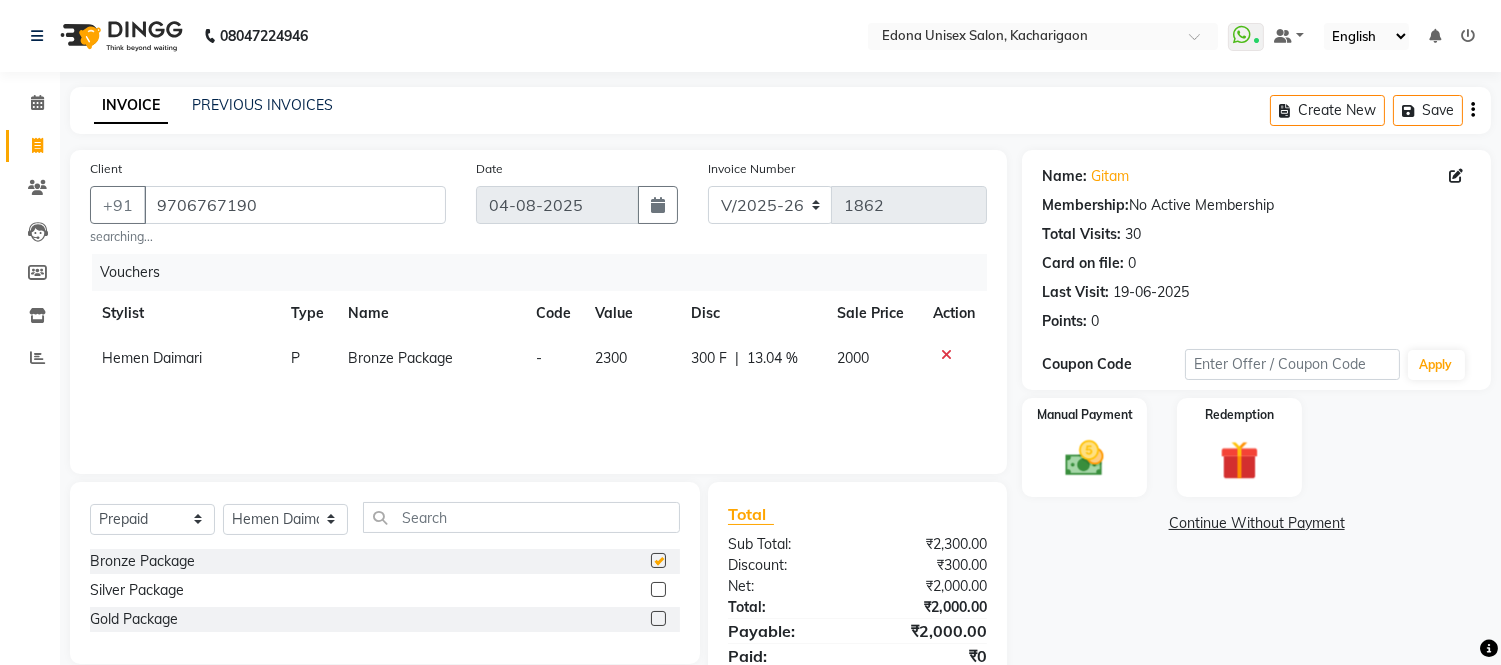 checkbox on "false" 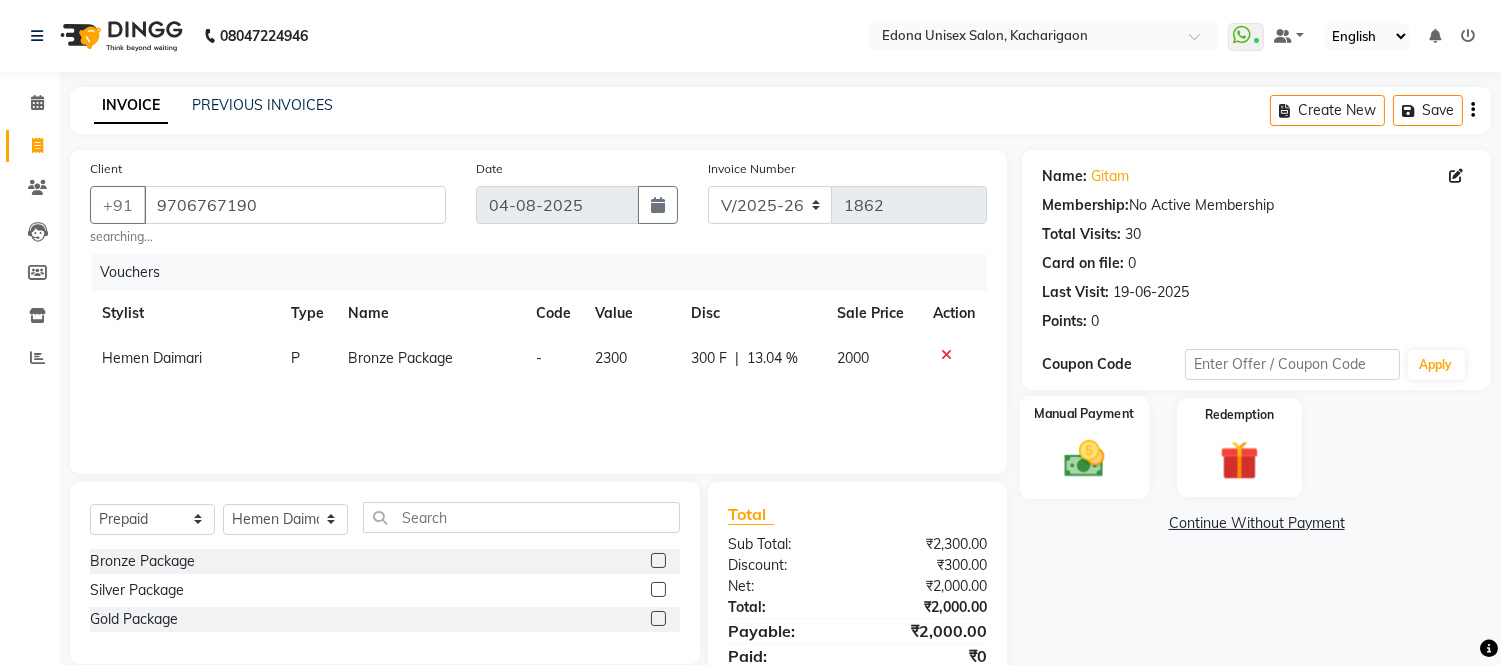 click 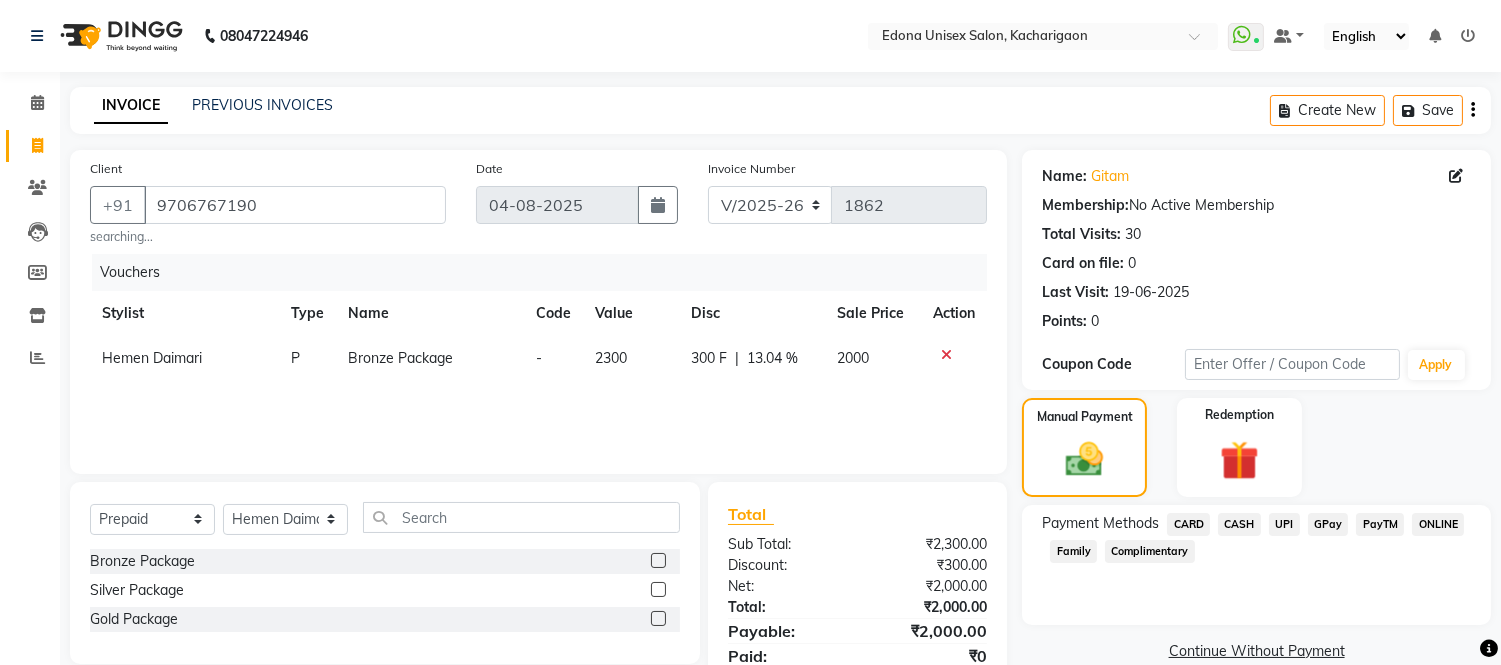 click on "CASH" 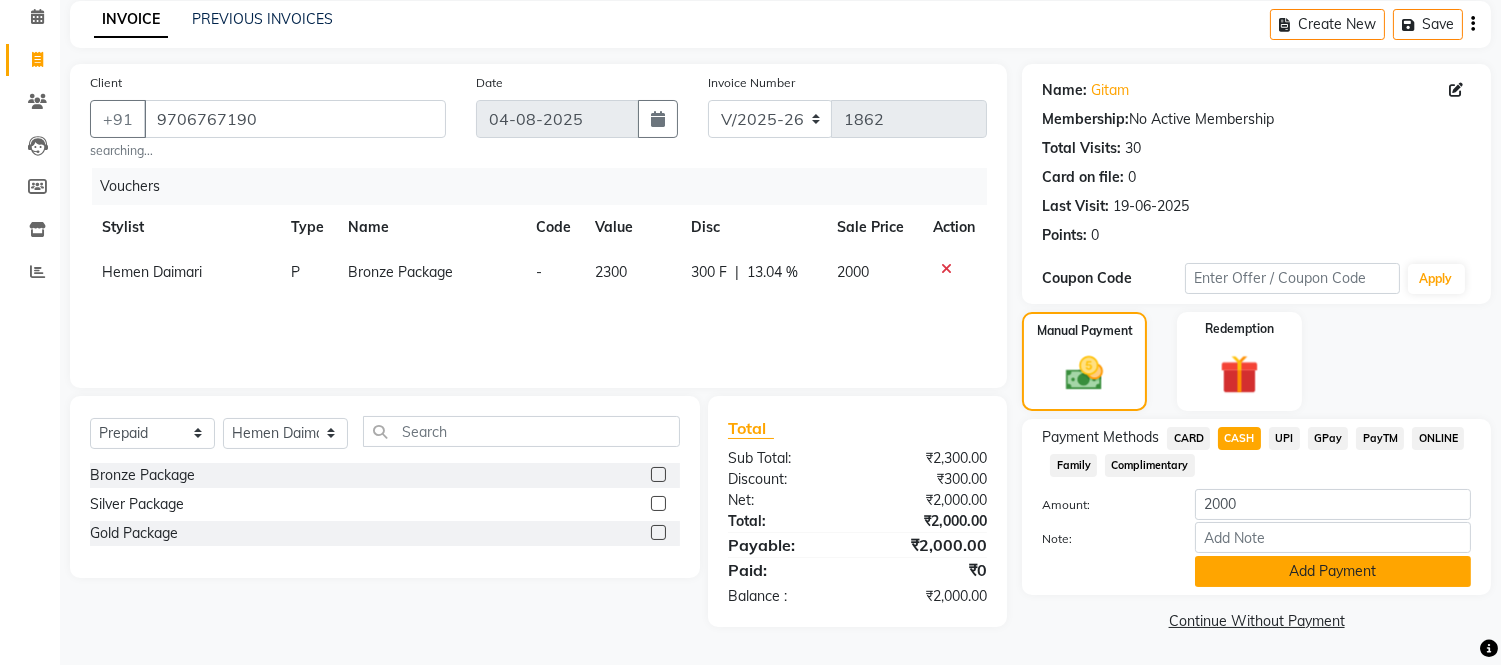 click on "Add Payment" 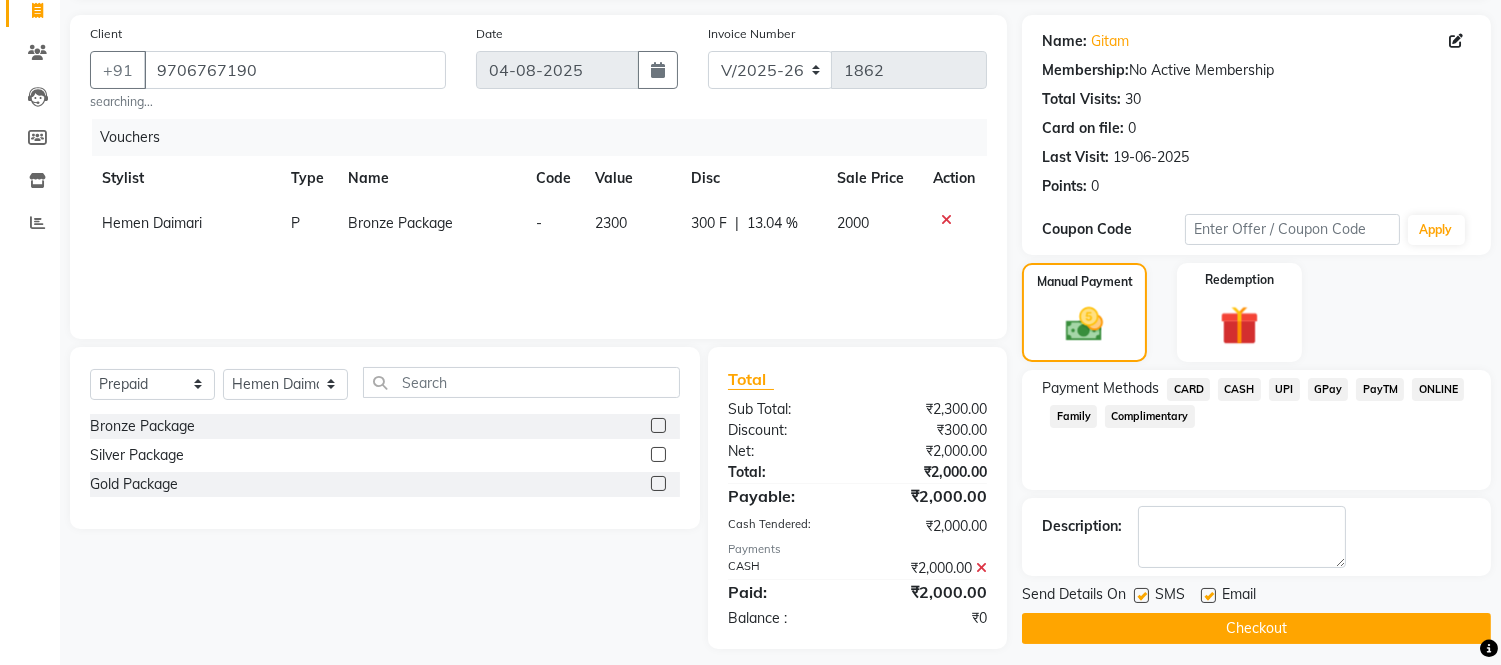 scroll, scrollTop: 148, scrollLeft: 0, axis: vertical 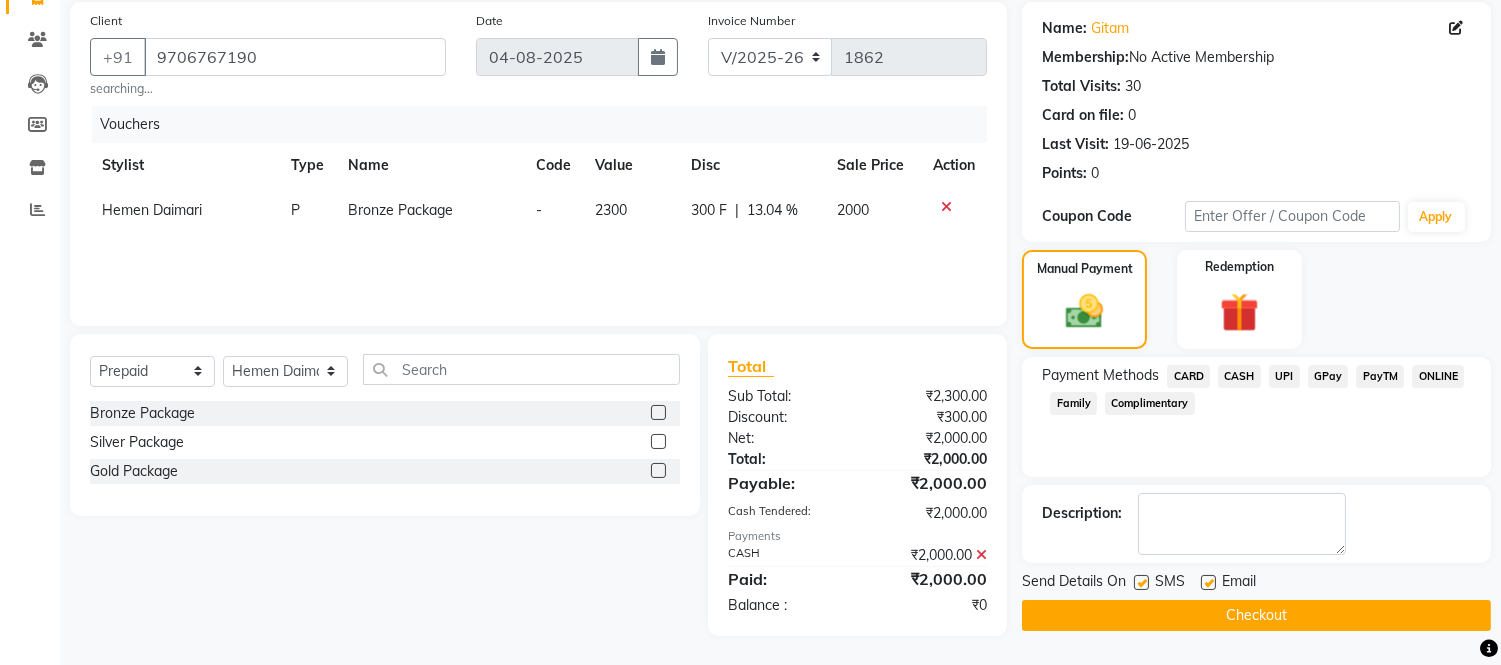 click on "Checkout" 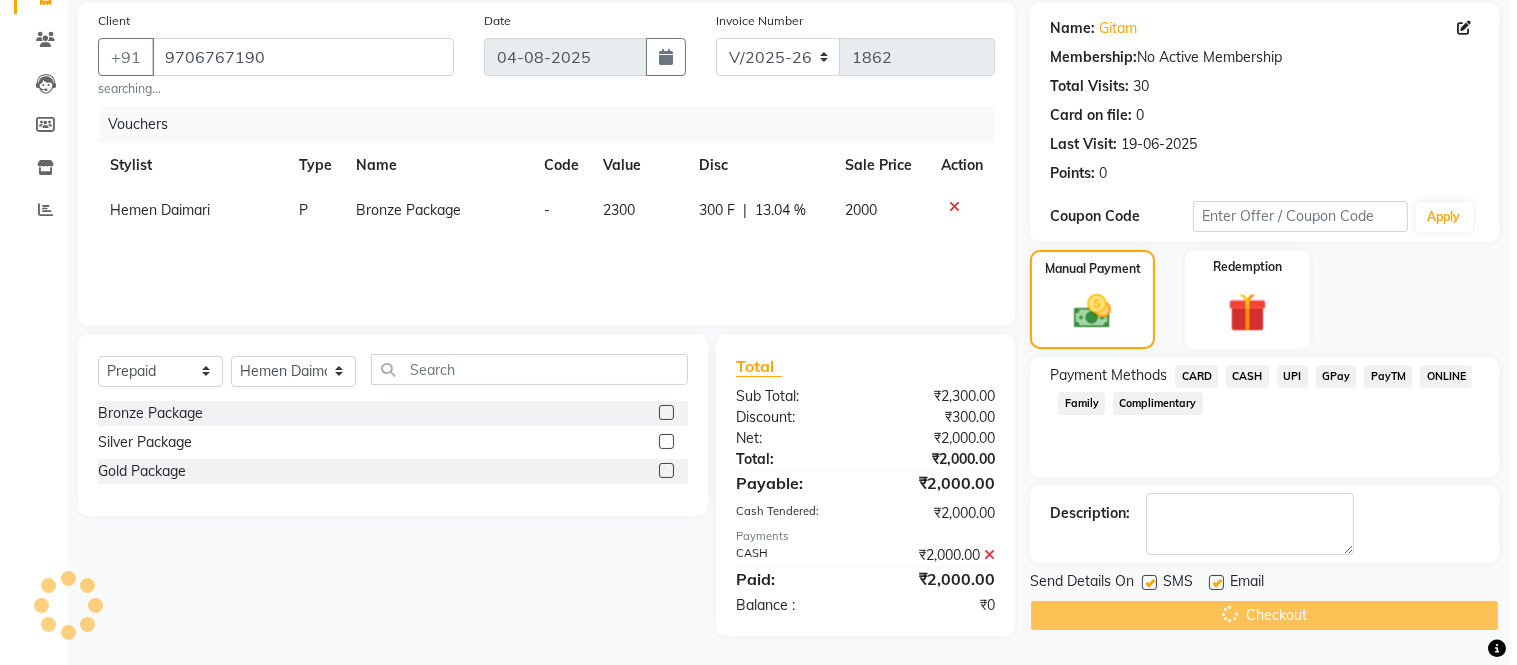 scroll, scrollTop: 0, scrollLeft: 0, axis: both 